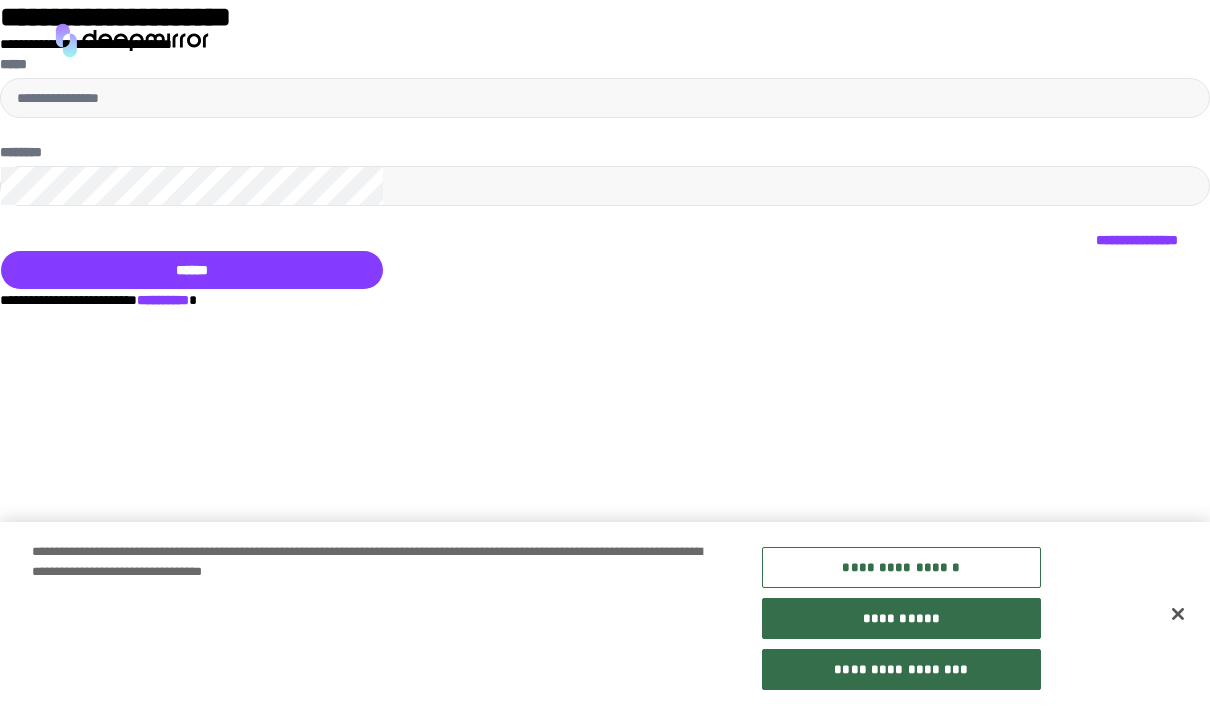 scroll, scrollTop: 0, scrollLeft: 0, axis: both 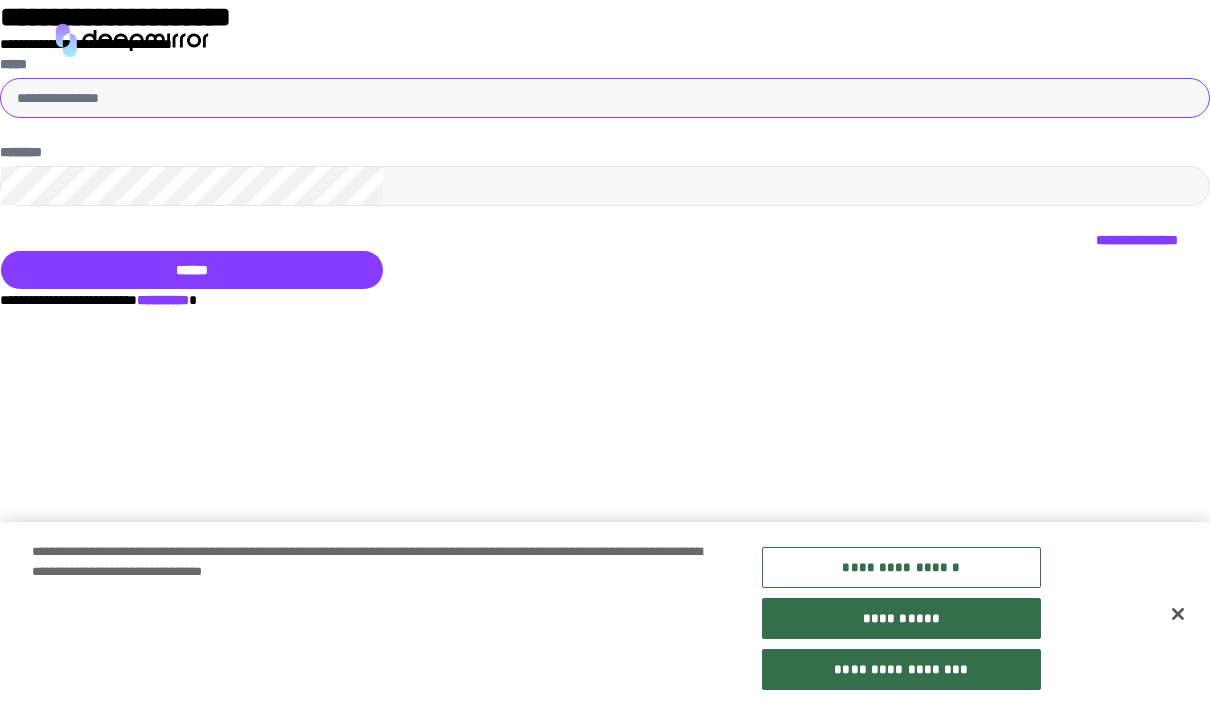 click on "*****" at bounding box center [605, 98] 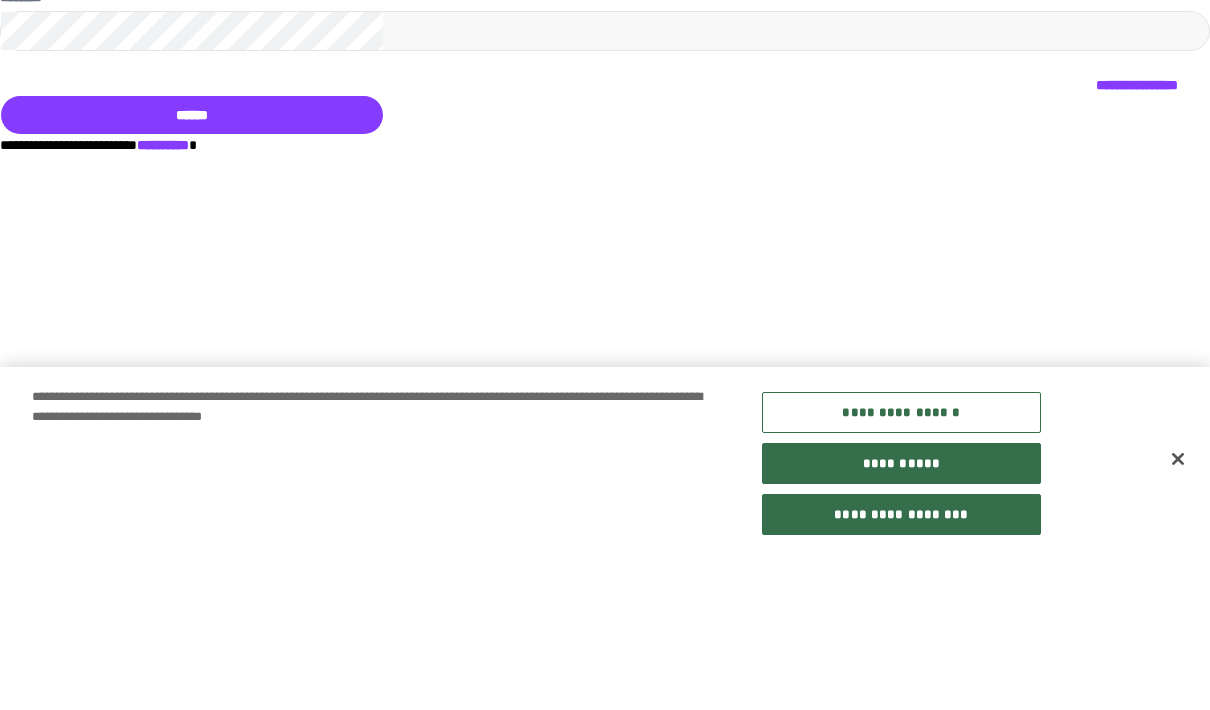 type on "**********" 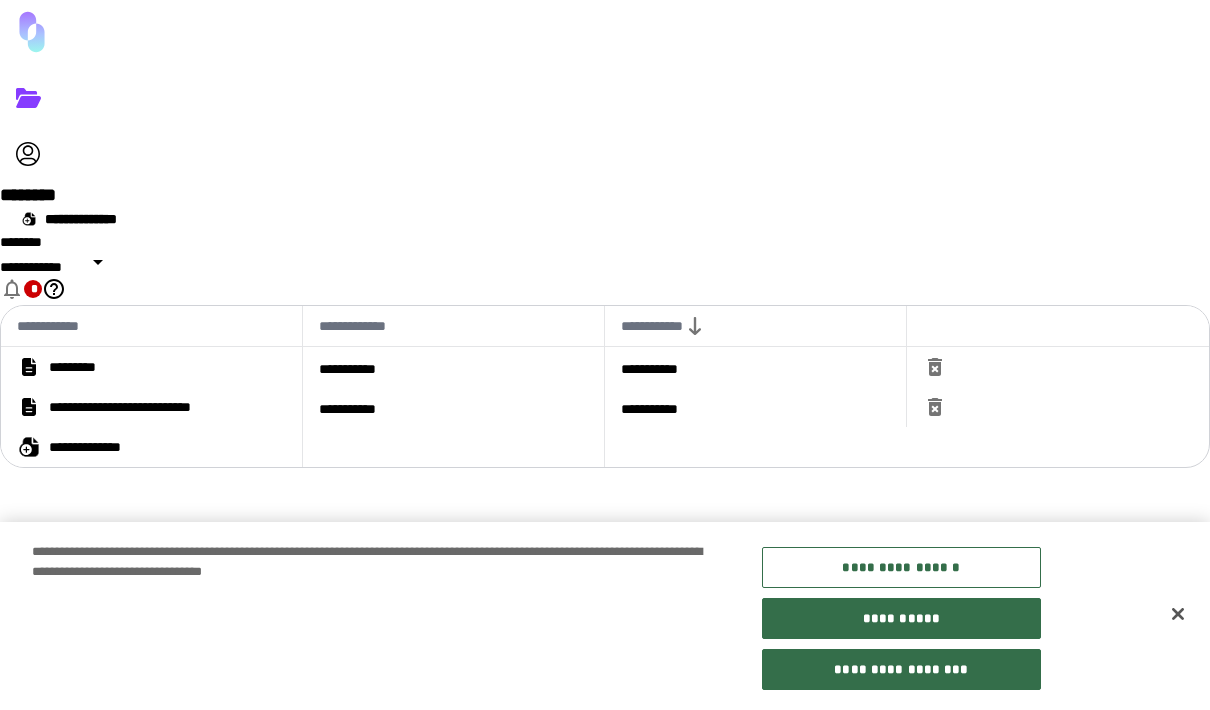 click on "[FIRST] [LAST]" at bounding box center (151, 367) 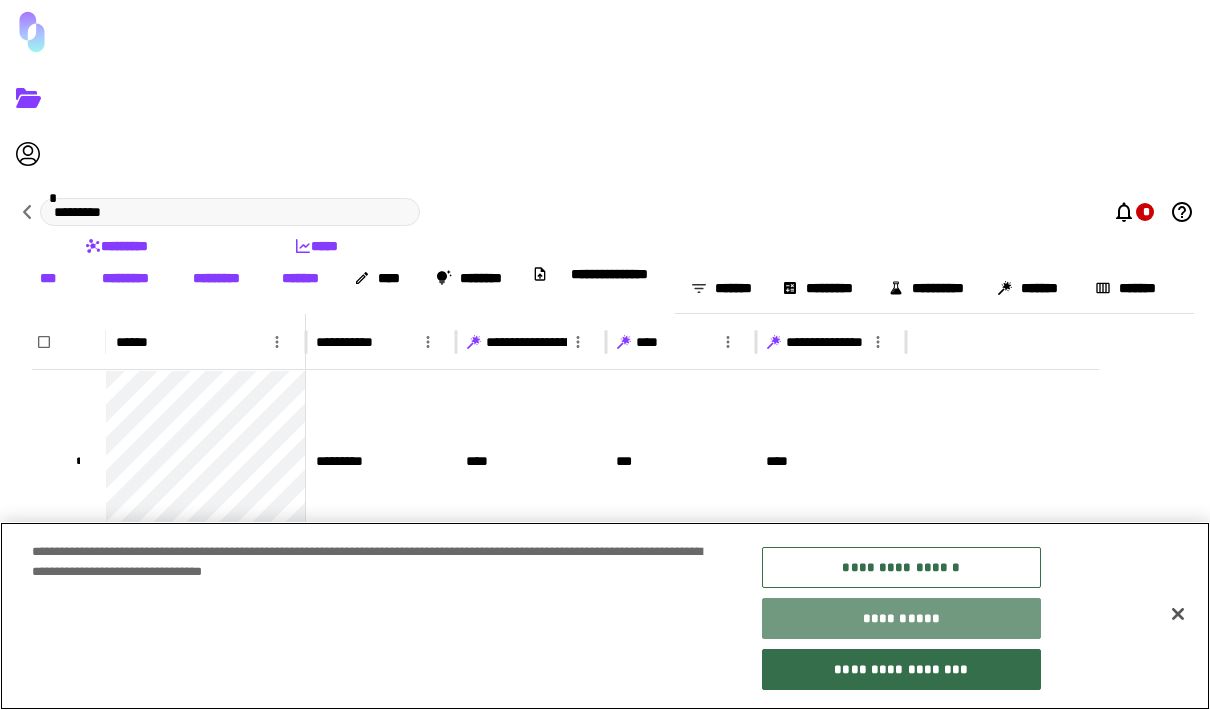 click on "[FIRST] [LAST]" at bounding box center (901, 618) 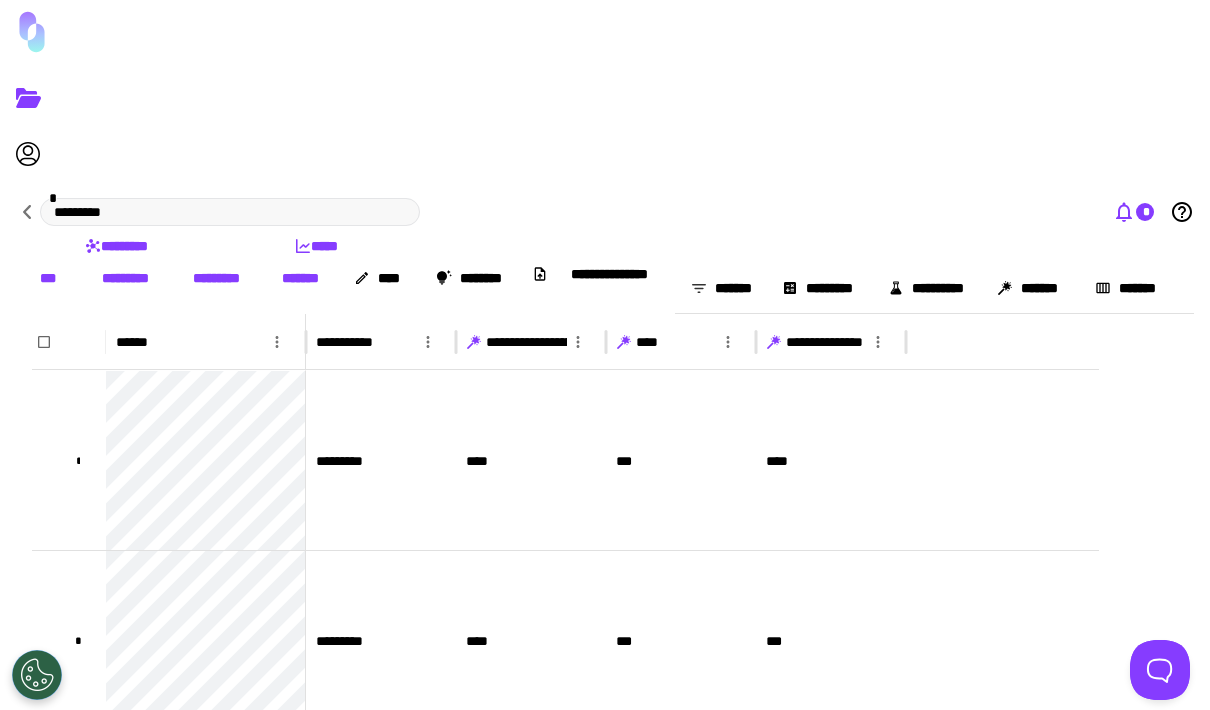 click at bounding box center [1124, 212] 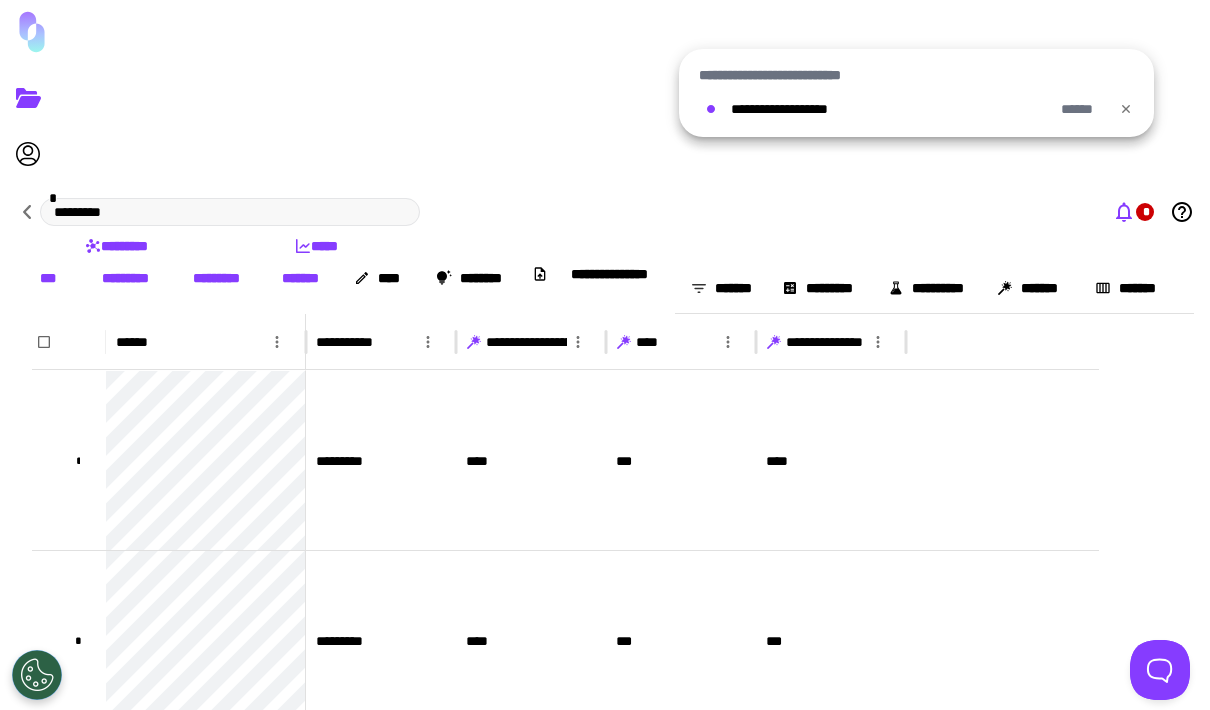click at bounding box center [1126, 109] 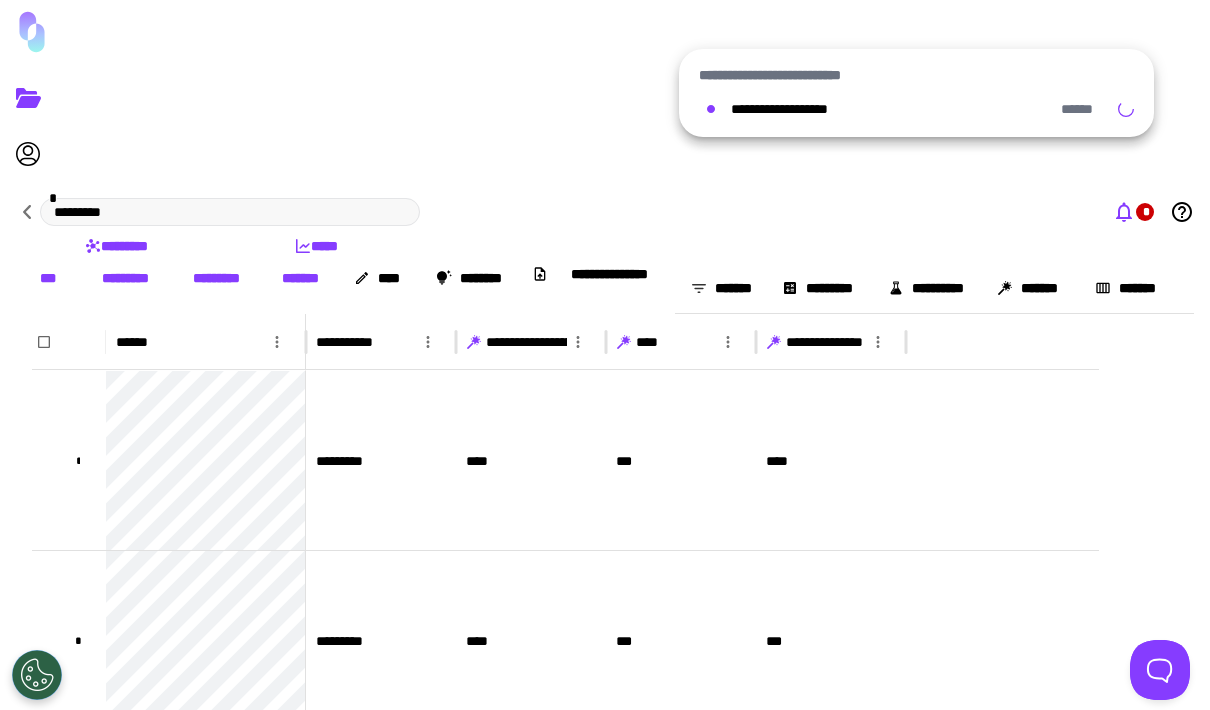 click at bounding box center [605, 355] 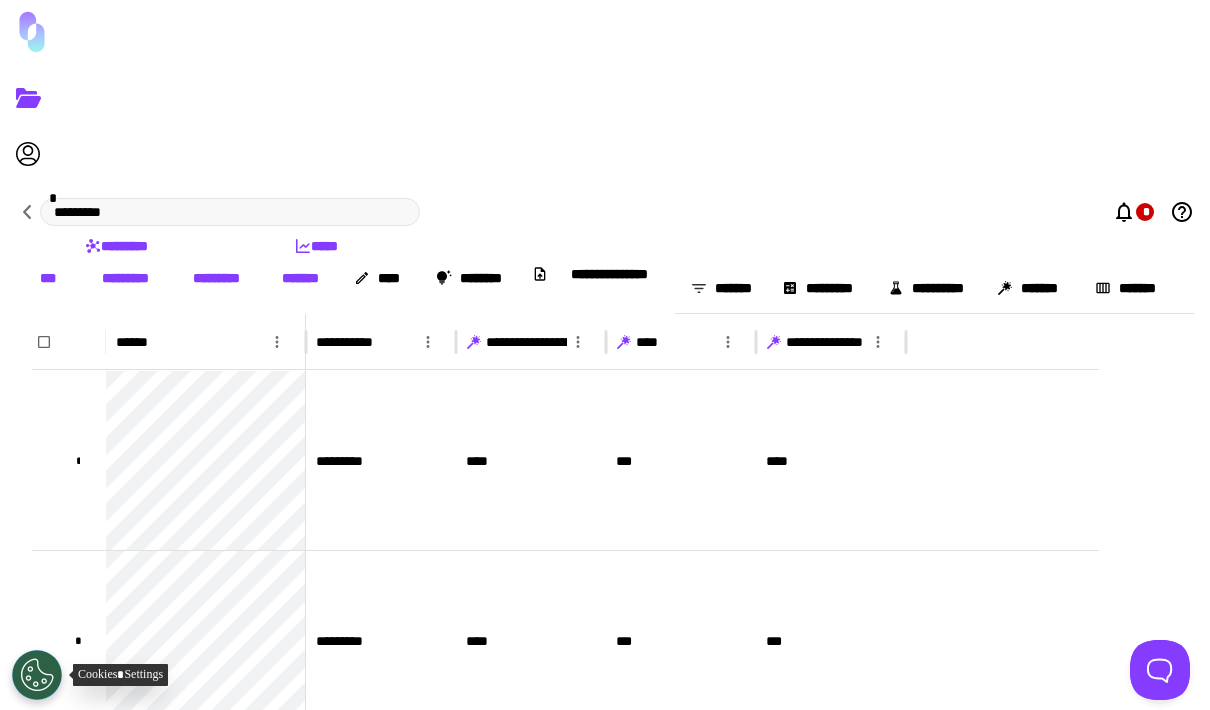click at bounding box center (37, 675) 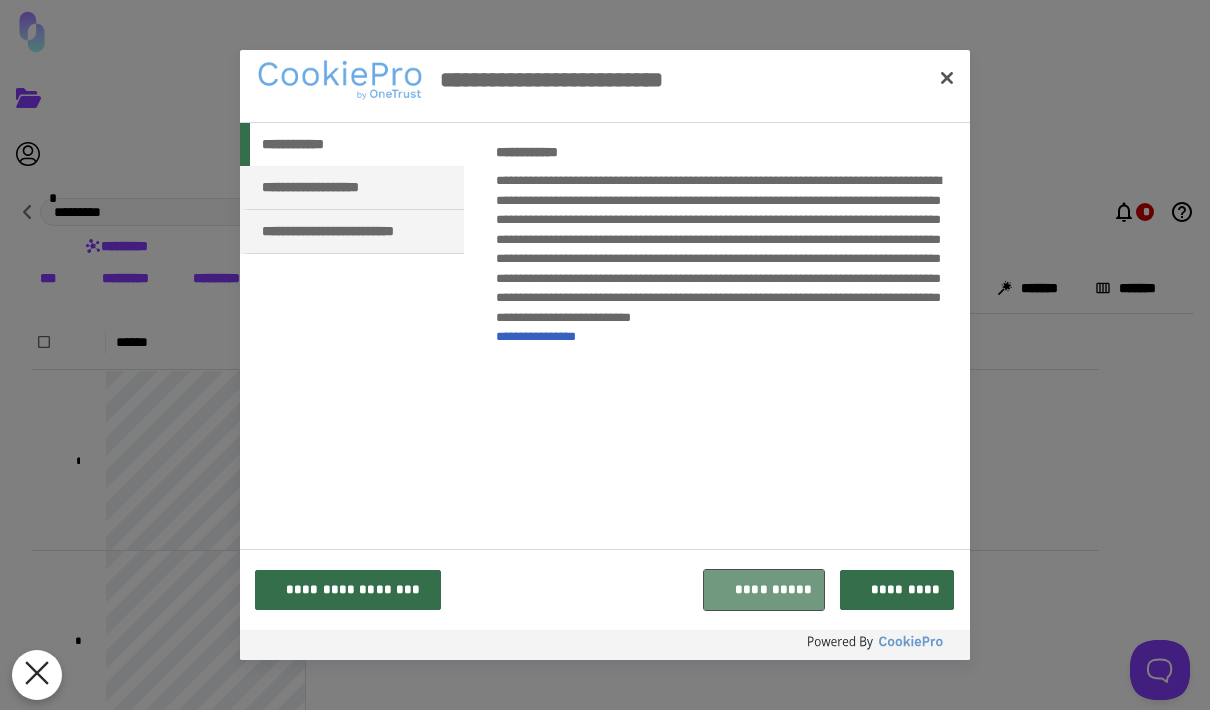 click on "[FIRST] [LAST]" at bounding box center [764, 590] 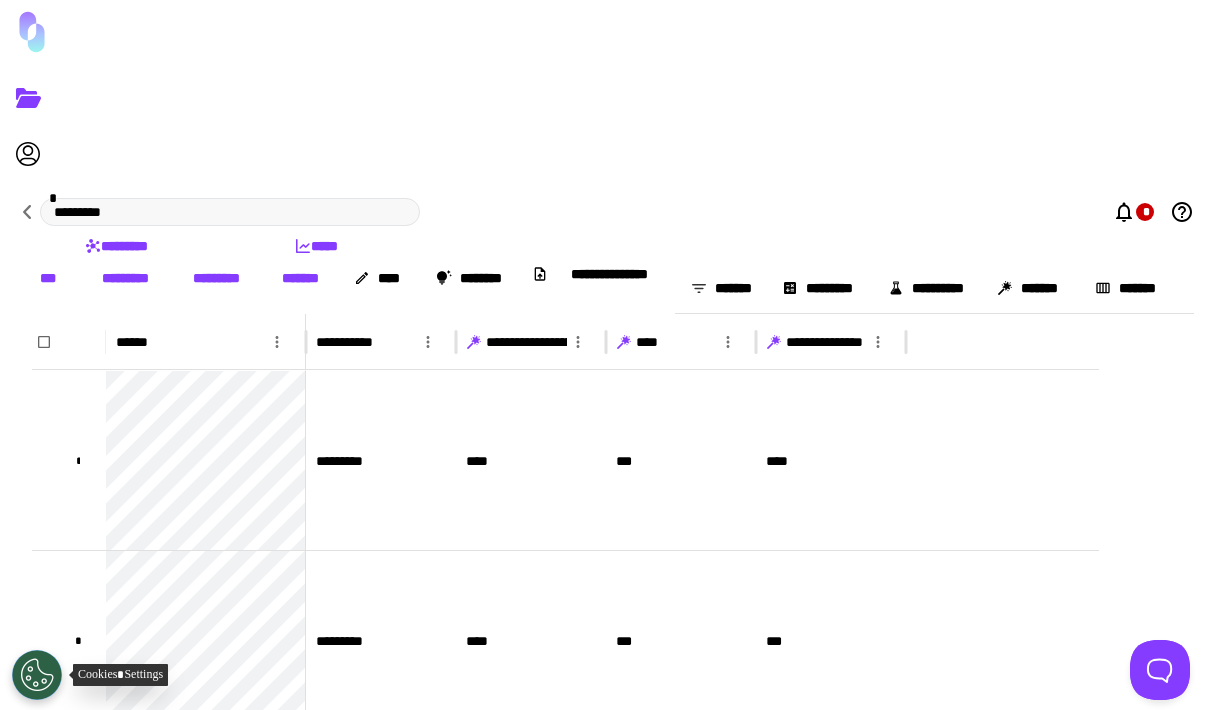 click at bounding box center (37, 675) 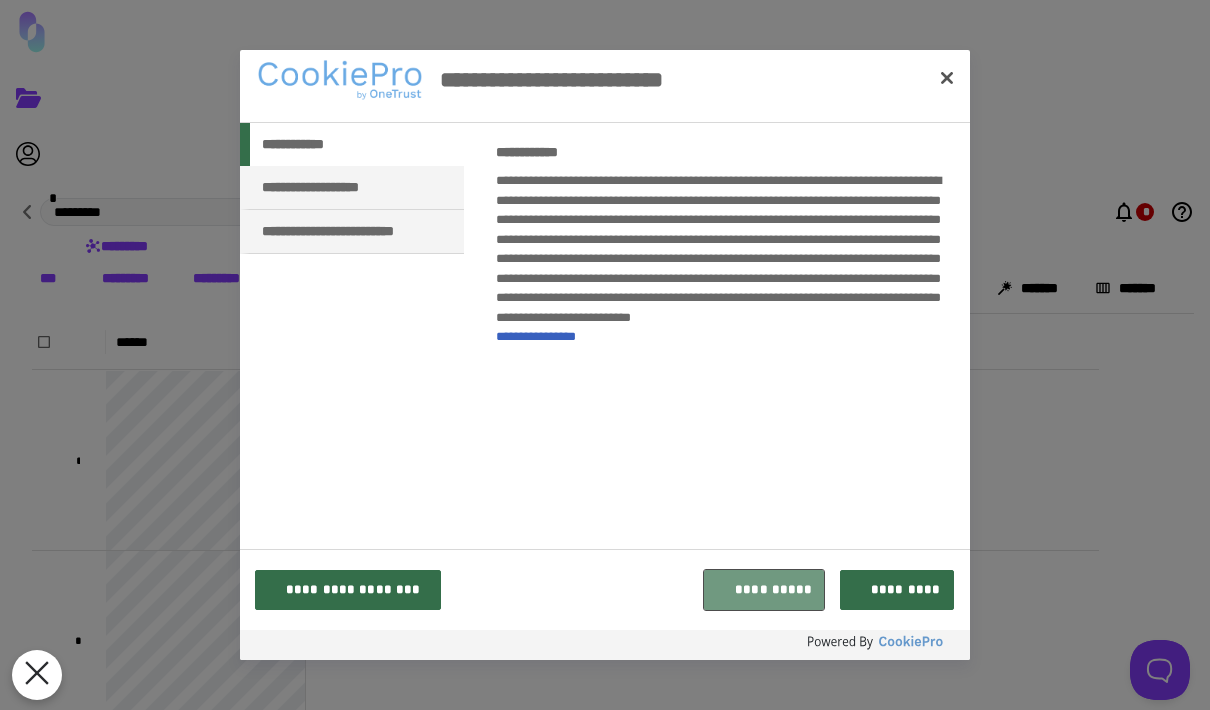 click on "[FIRST] [LAST]" at bounding box center (764, 590) 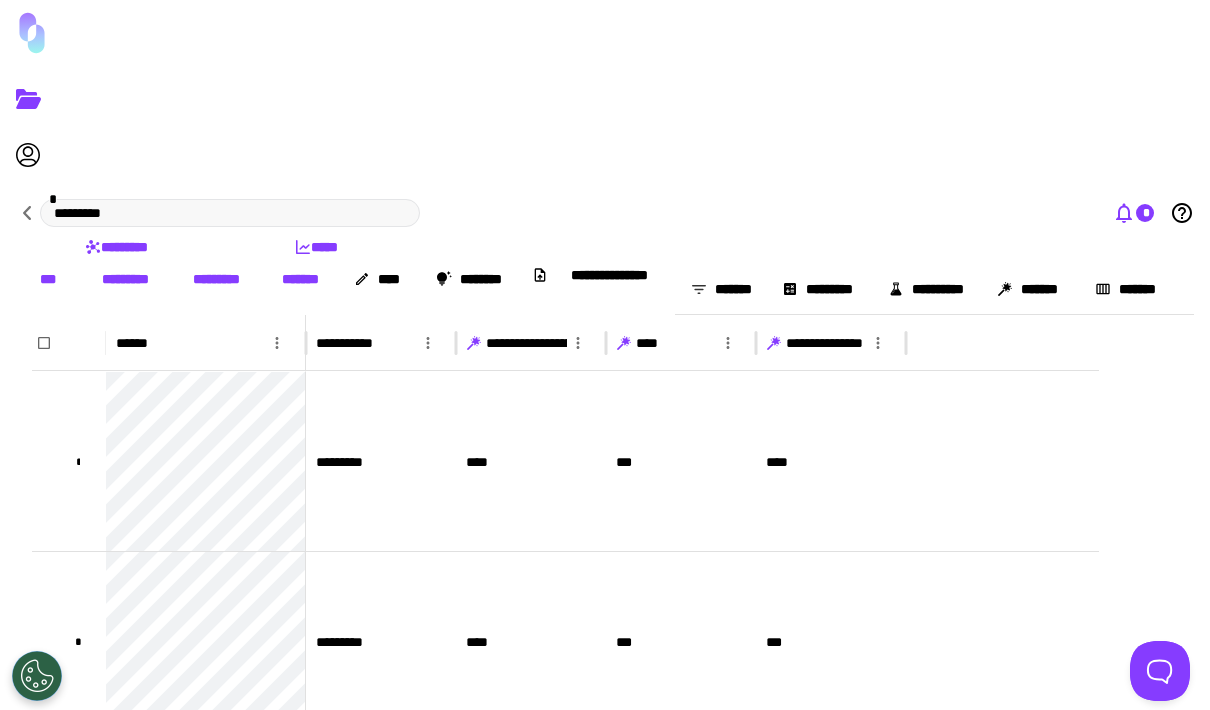 click at bounding box center [1124, 212] 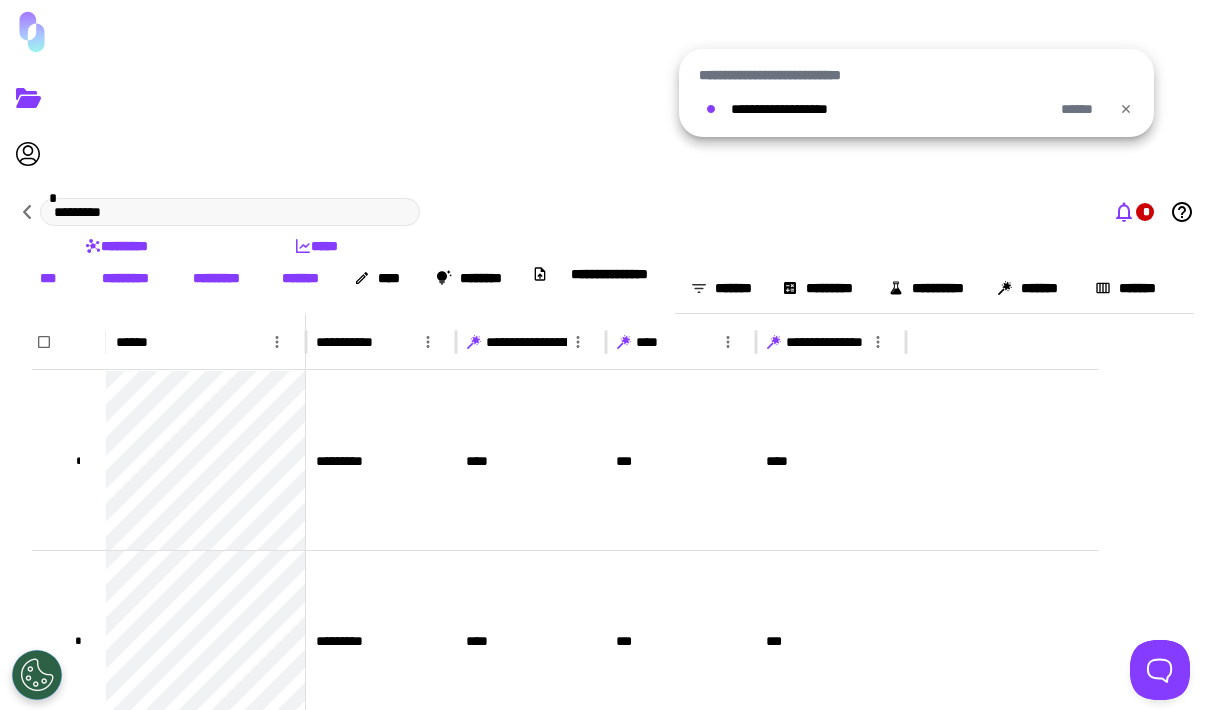 click at bounding box center [1126, 109] 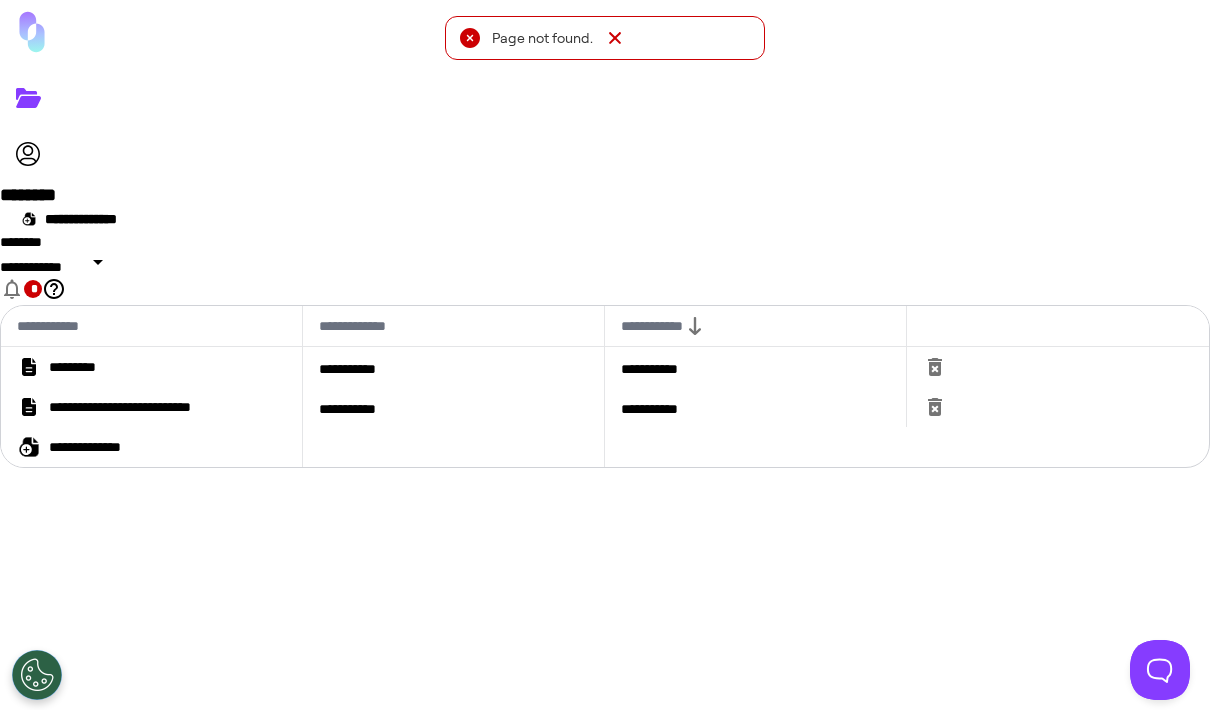click on "[FIRST] [LAST]" at bounding box center [152, 367] 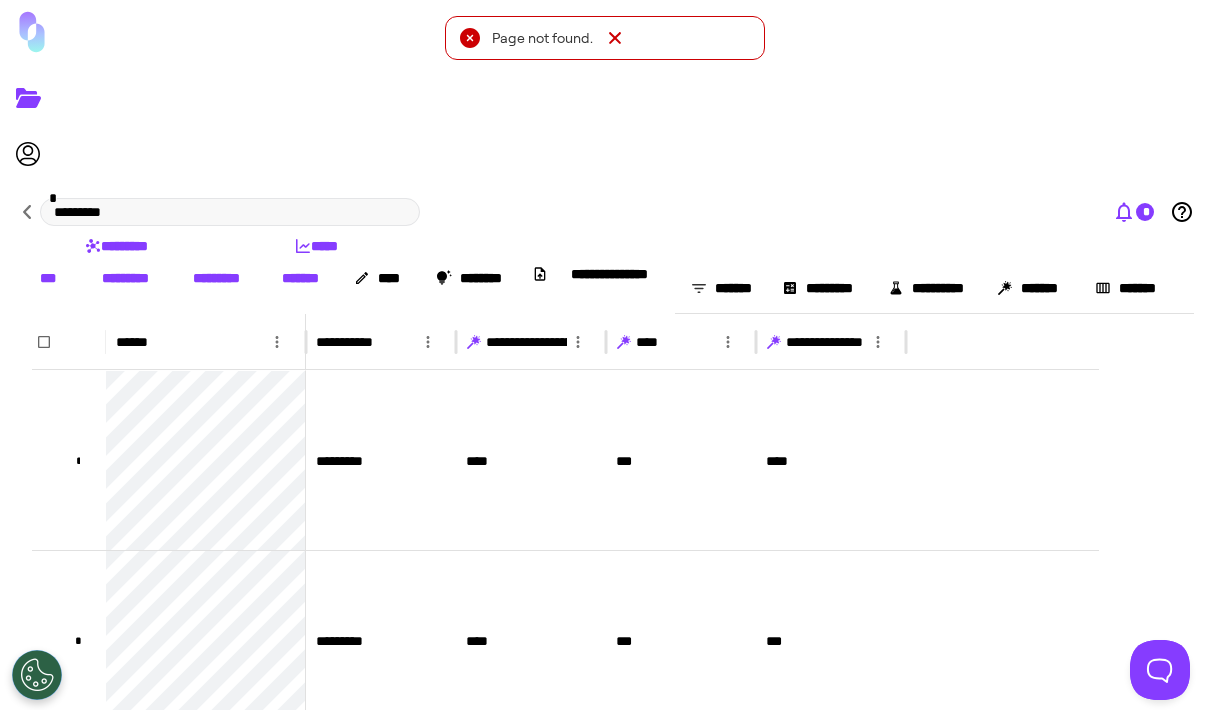 click on "*" at bounding box center [1133, 212] 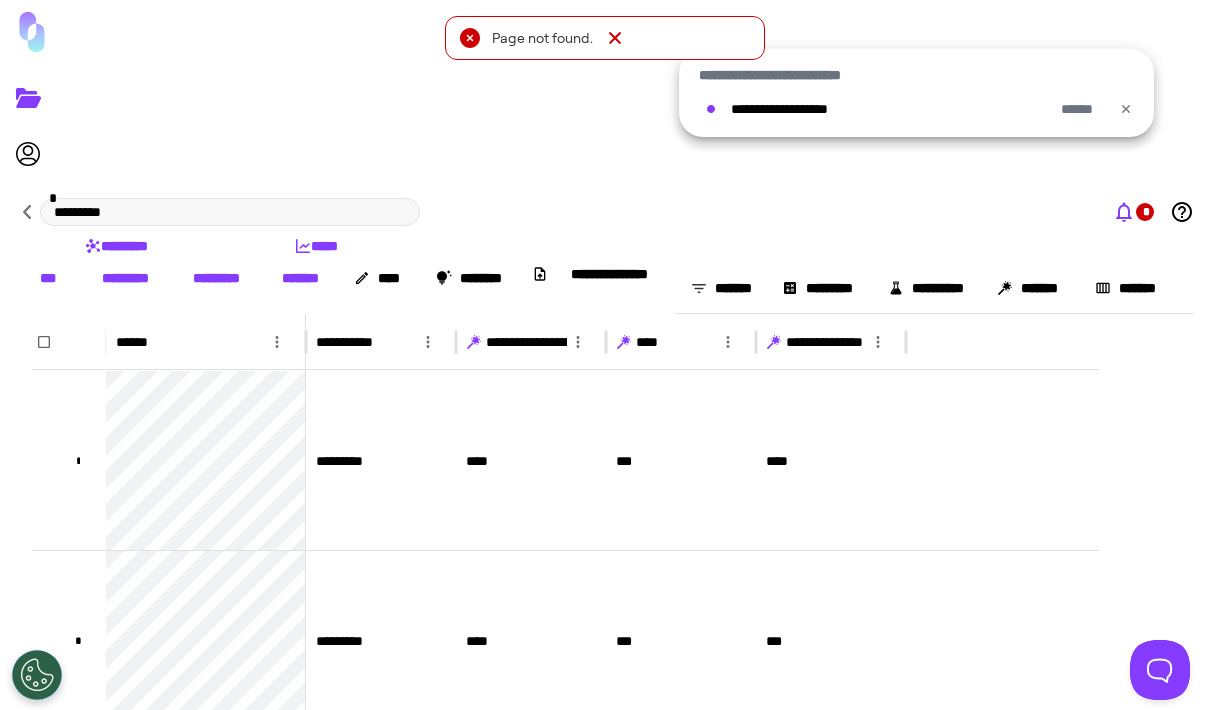 click at bounding box center [1126, 109] 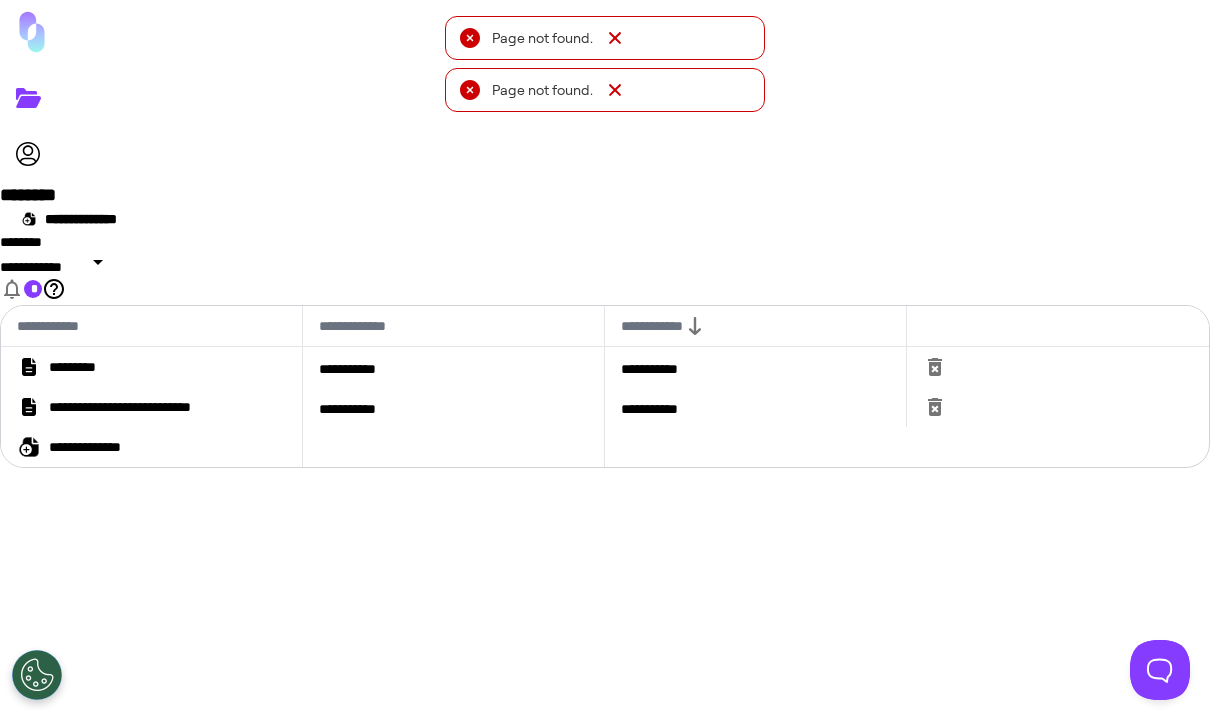 click at bounding box center (12, 289) 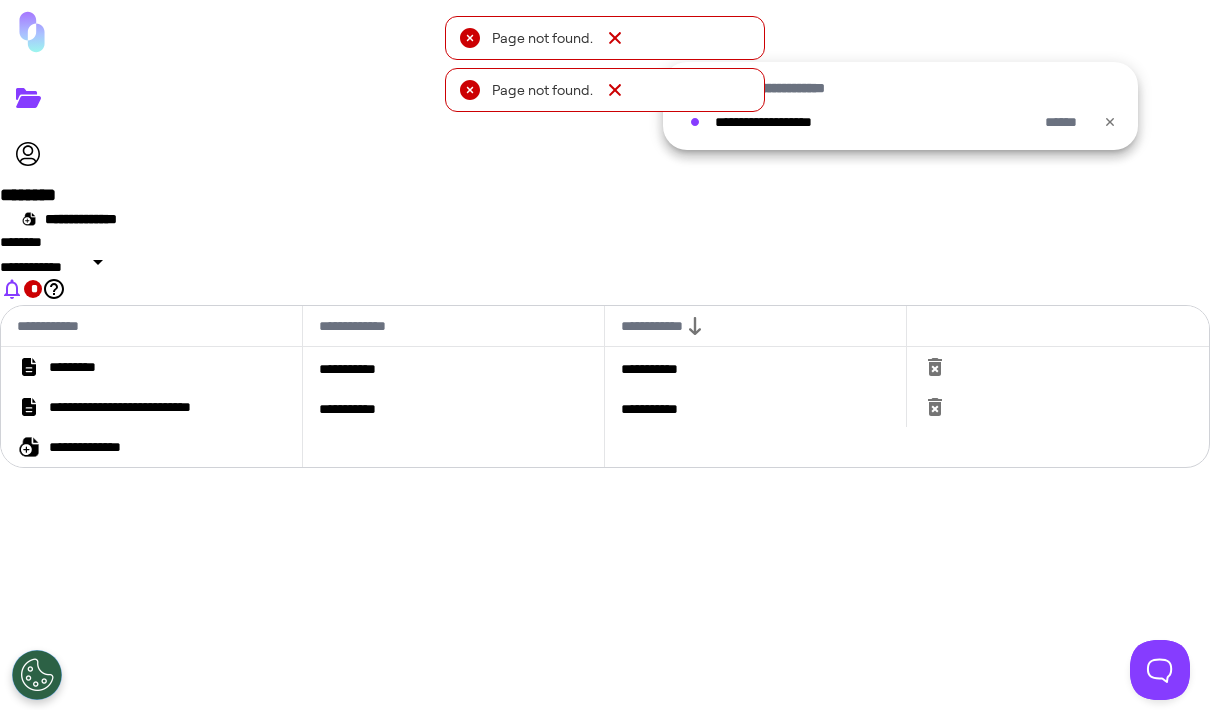 click at bounding box center (1110, 122) 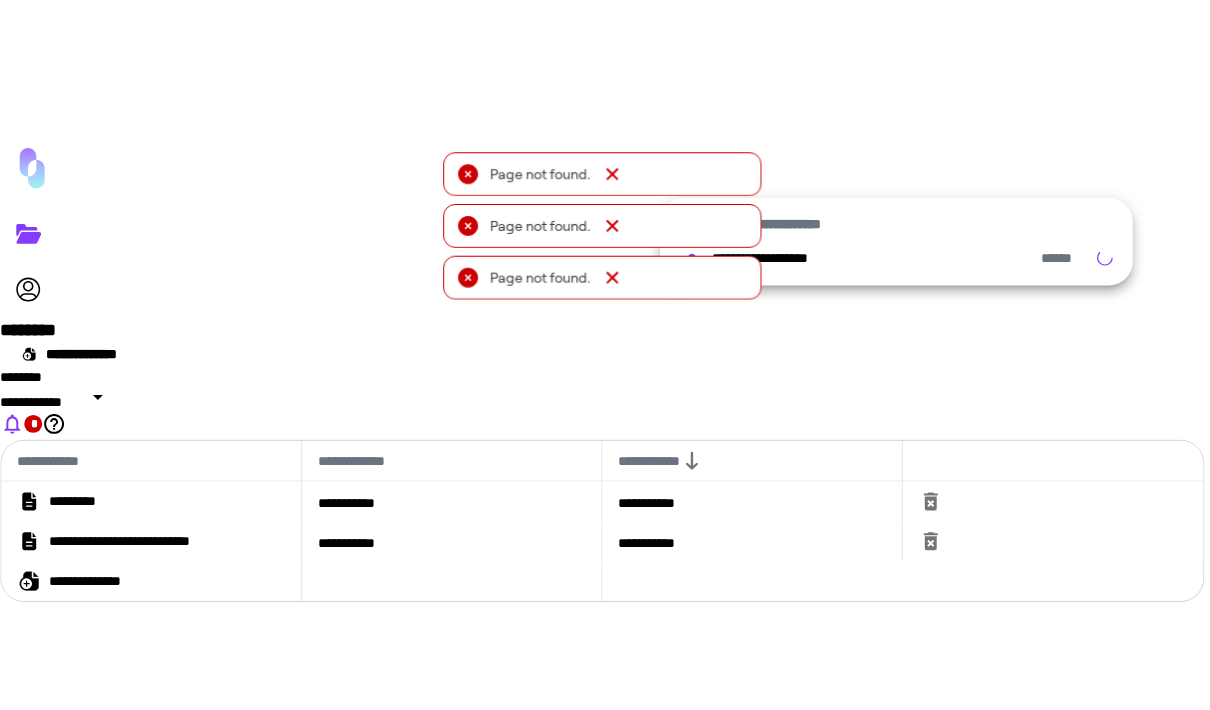 scroll, scrollTop: 0, scrollLeft: 0, axis: both 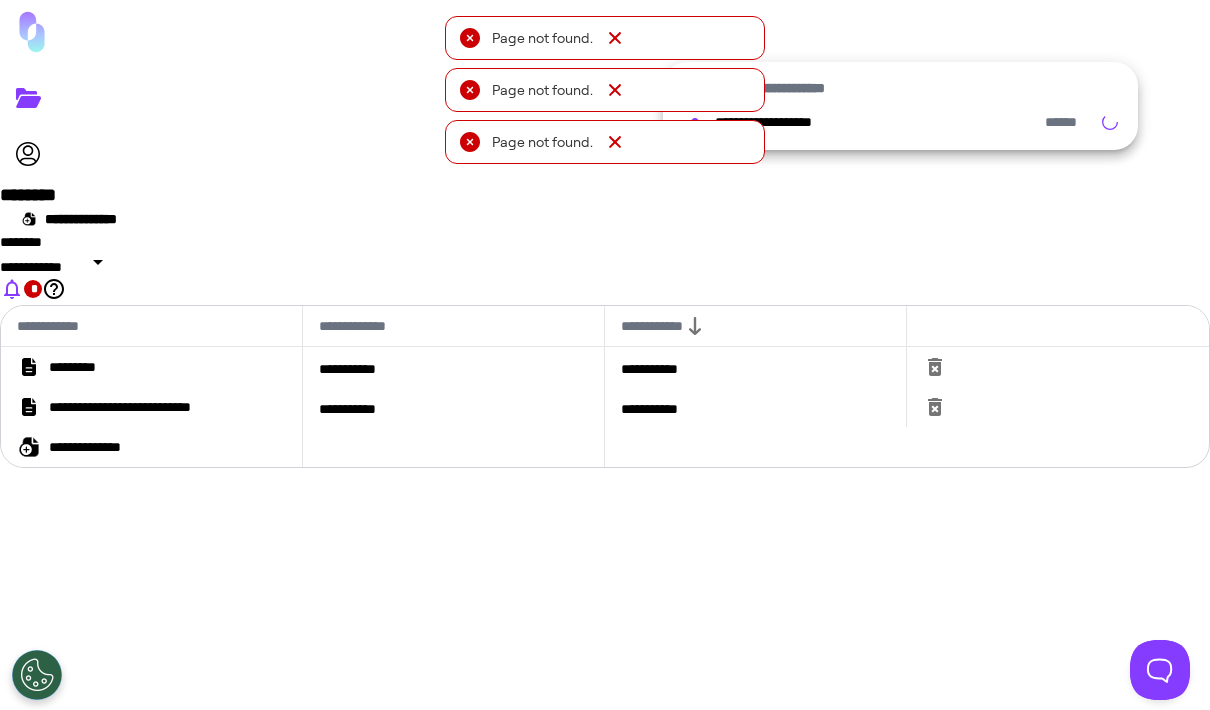 click at bounding box center (615, 142) 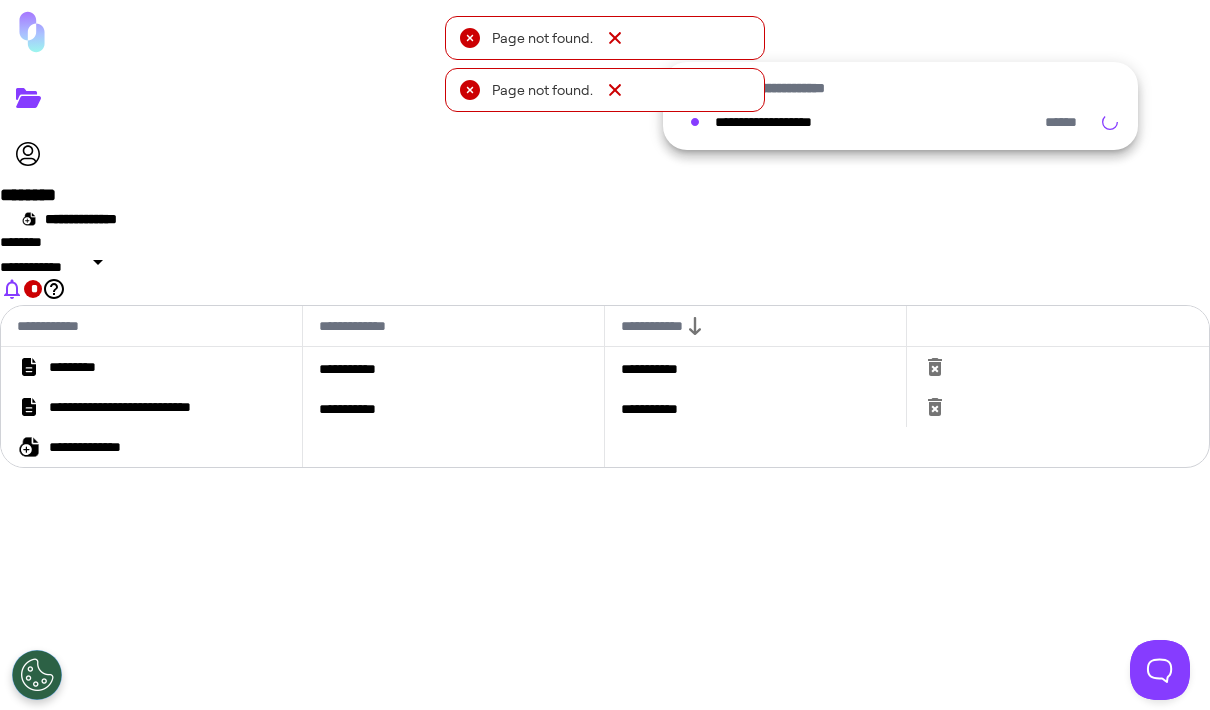 click at bounding box center (615, 90) 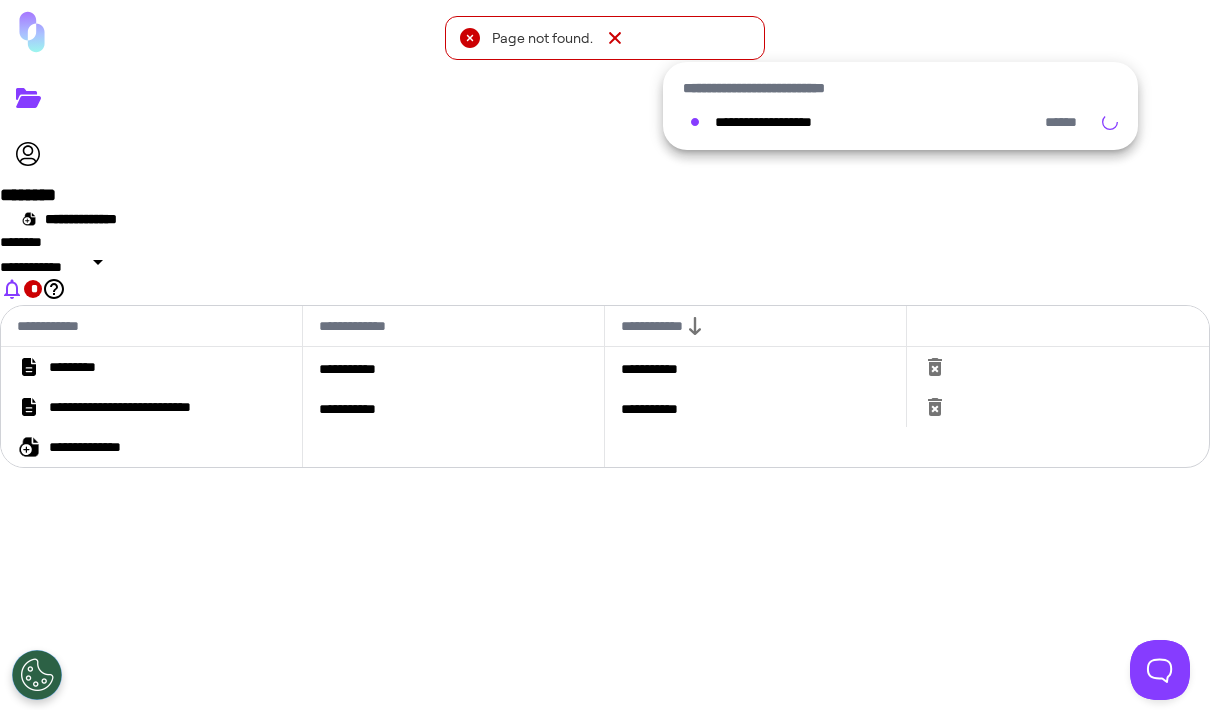 click at bounding box center (615, 38) 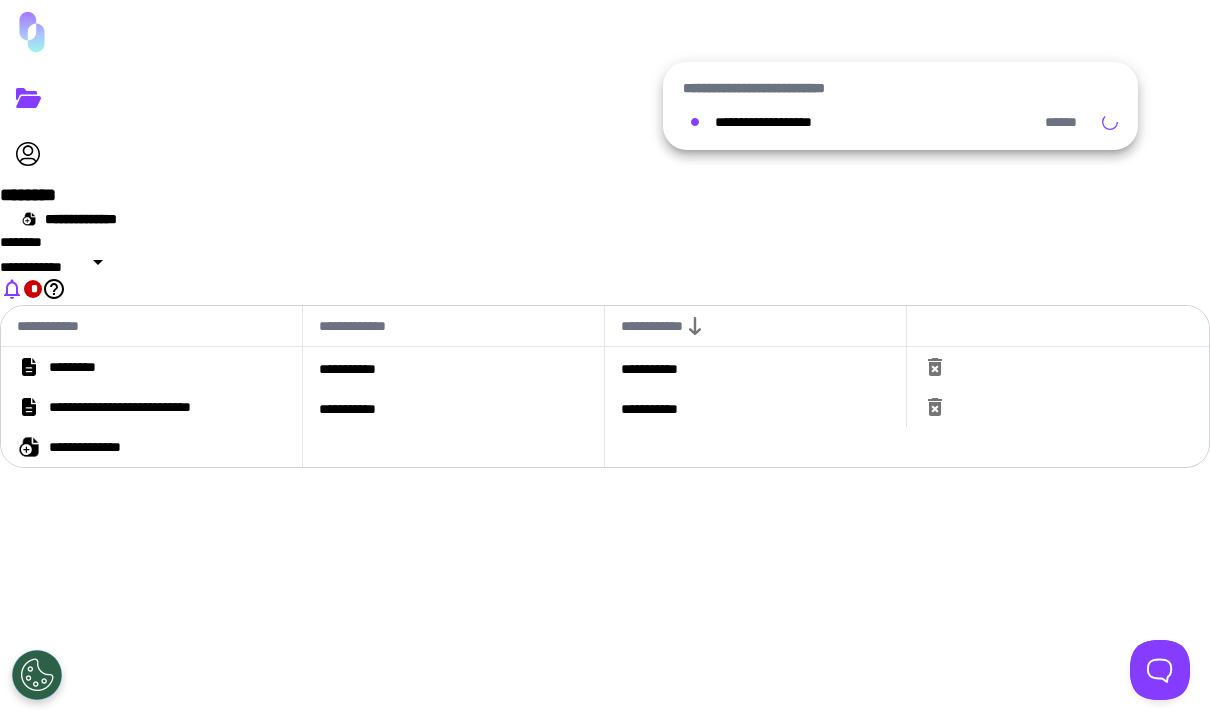 click at bounding box center (605, 355) 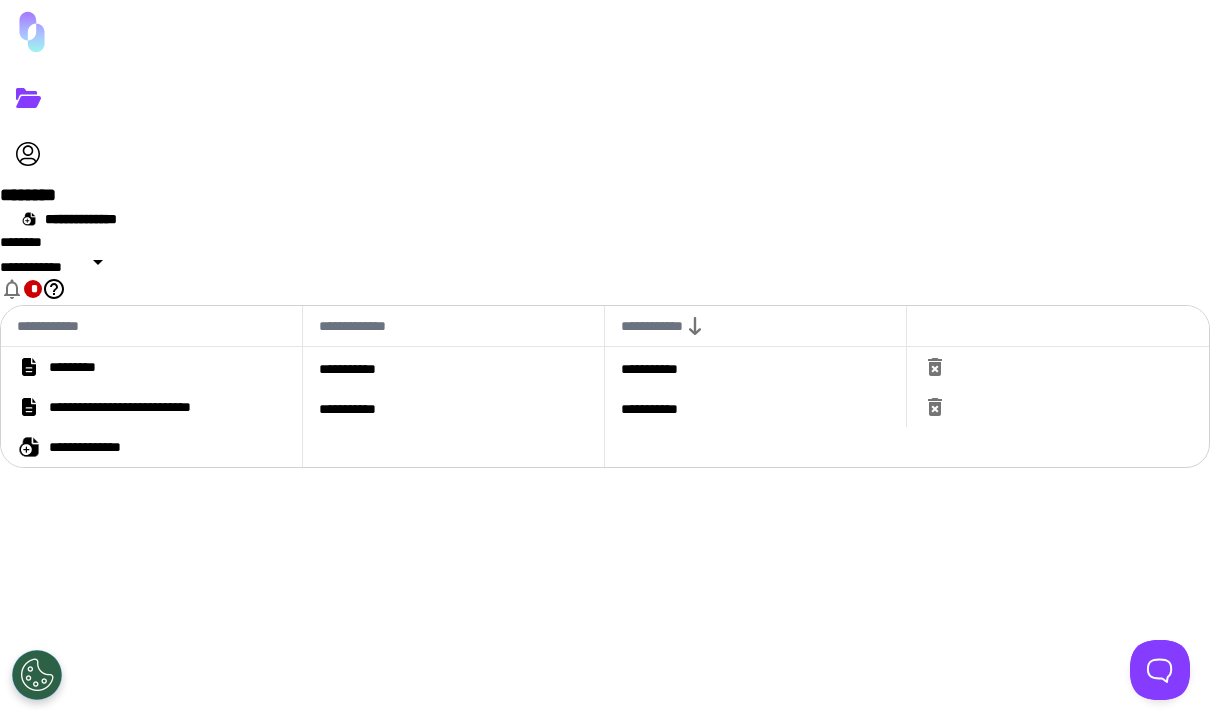 click on "[FIRST] [LAST]" at bounding box center (87, 367) 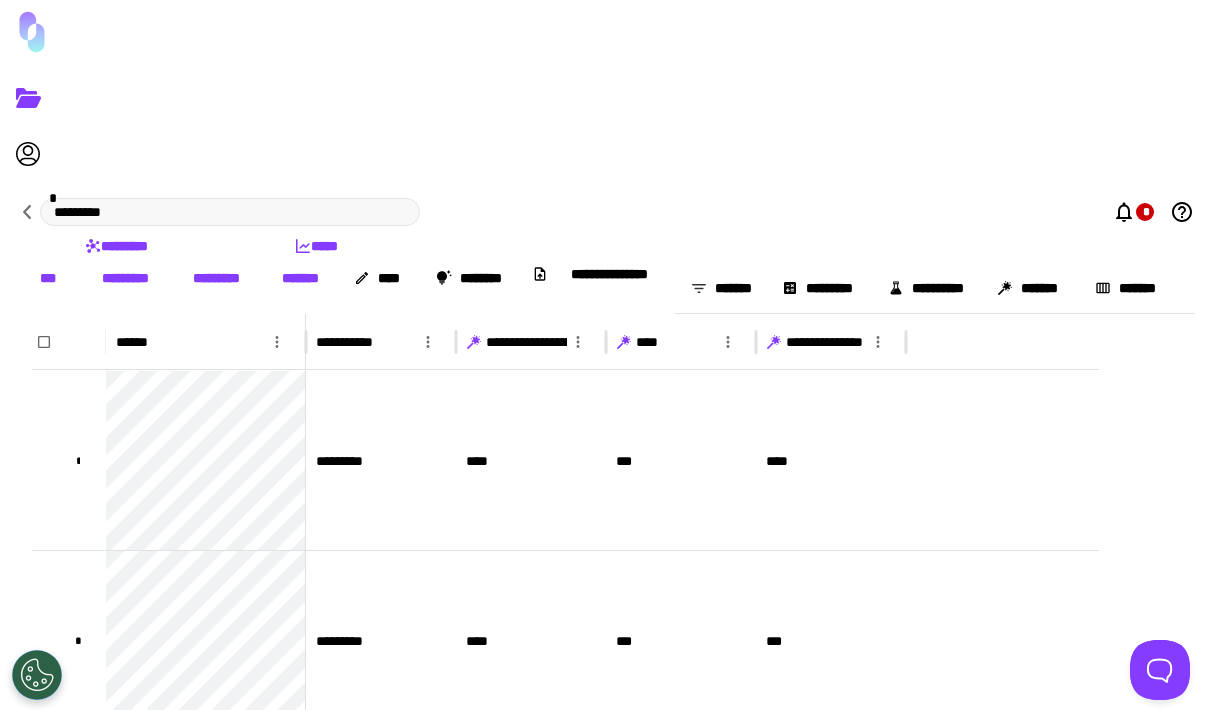 click at bounding box center [32, 32] 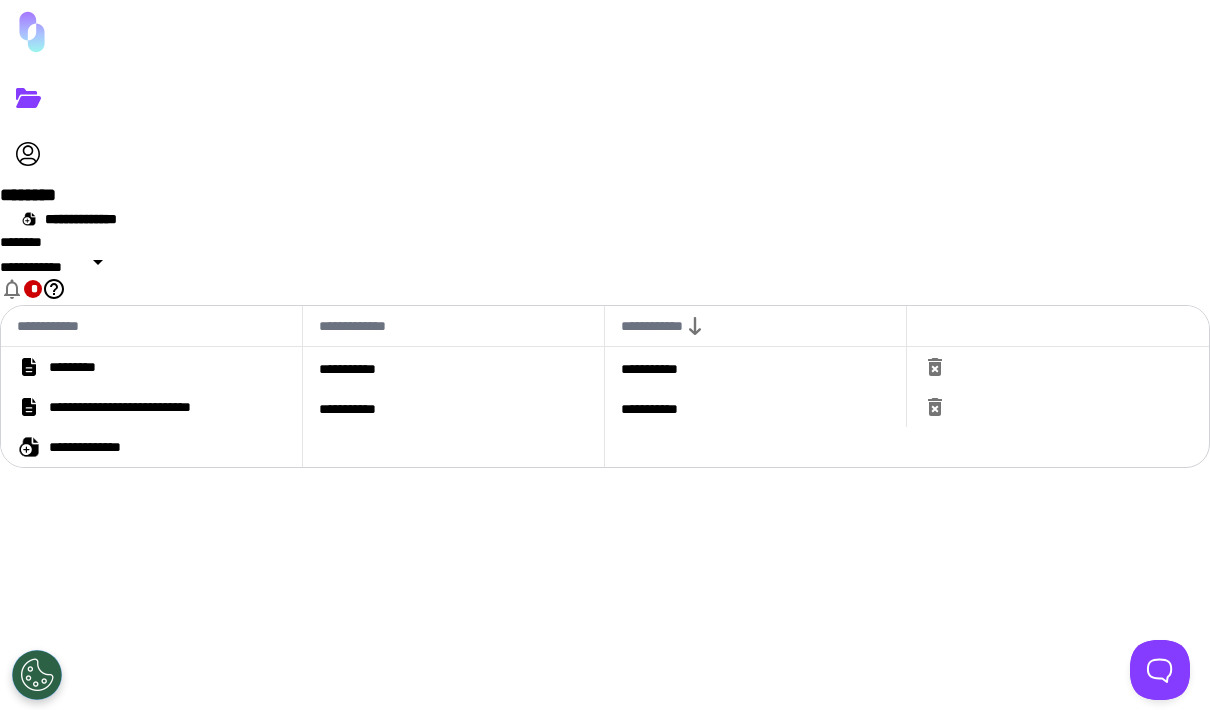 click on "[FIRST] [LAST]" at bounding box center (87, 367) 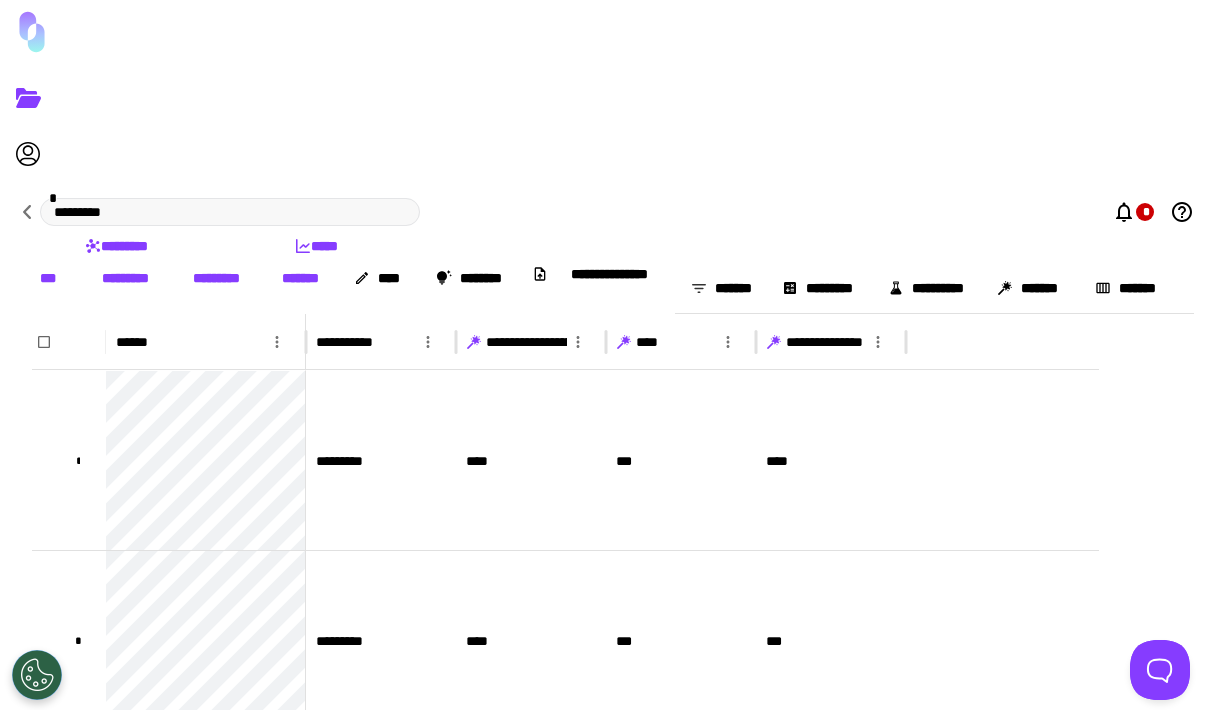 click on "********* *****" at bounding box center (1145, 212) 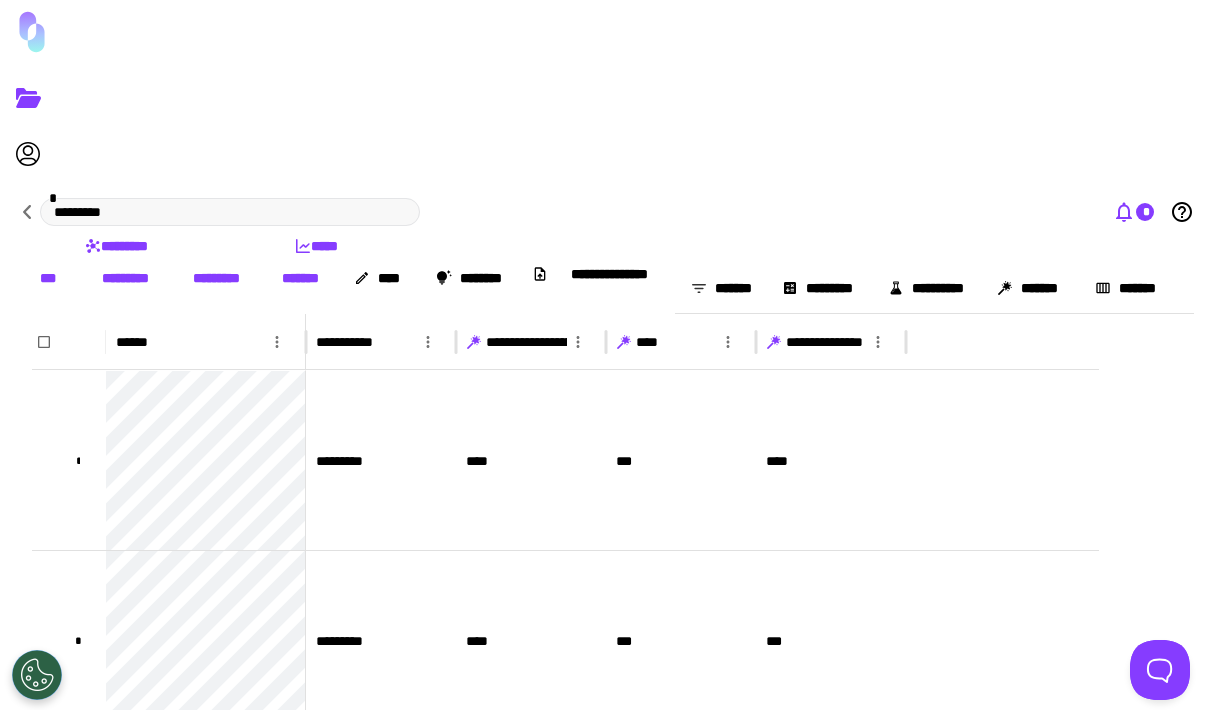 click at bounding box center [1124, 213] 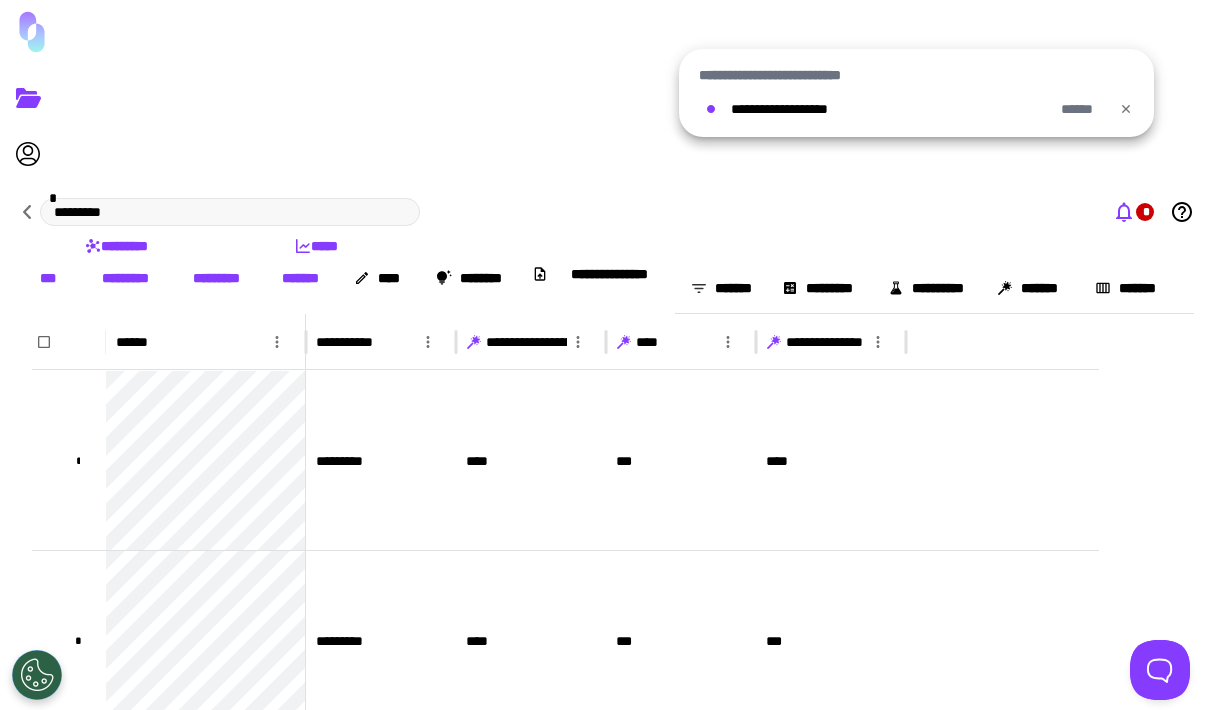 click at bounding box center [1126, 109] 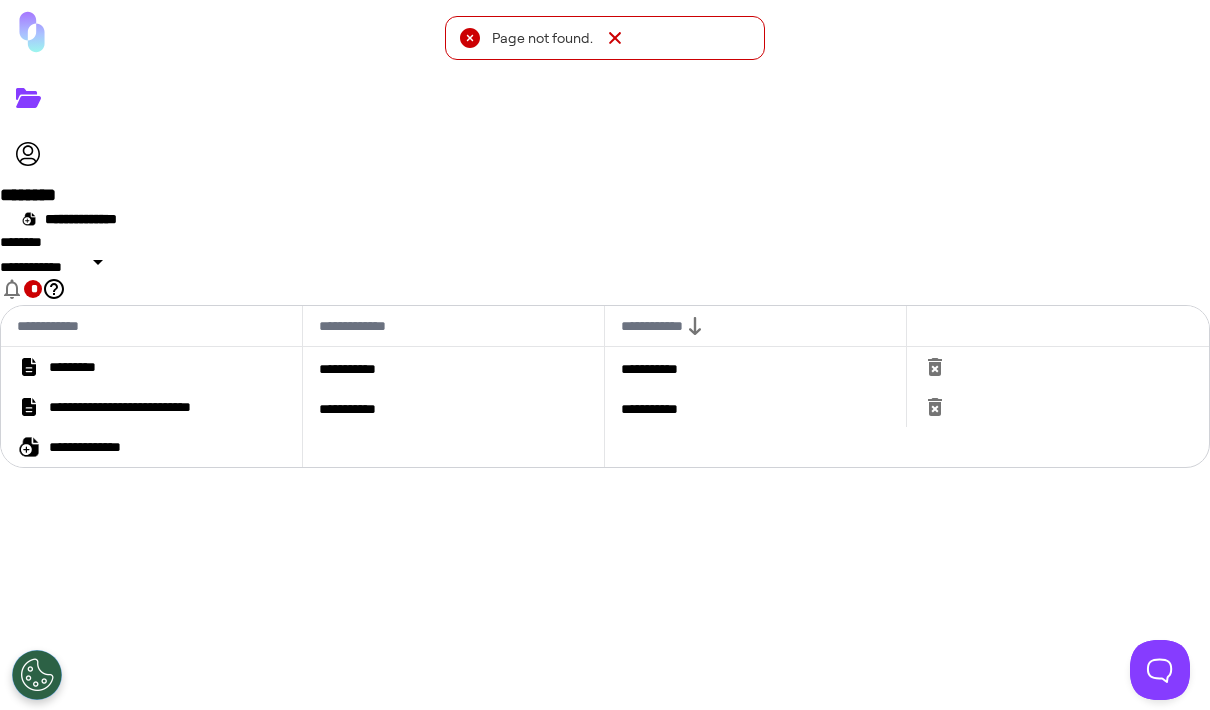click on "[FIRST] [LAST]" at bounding box center (152, 367) 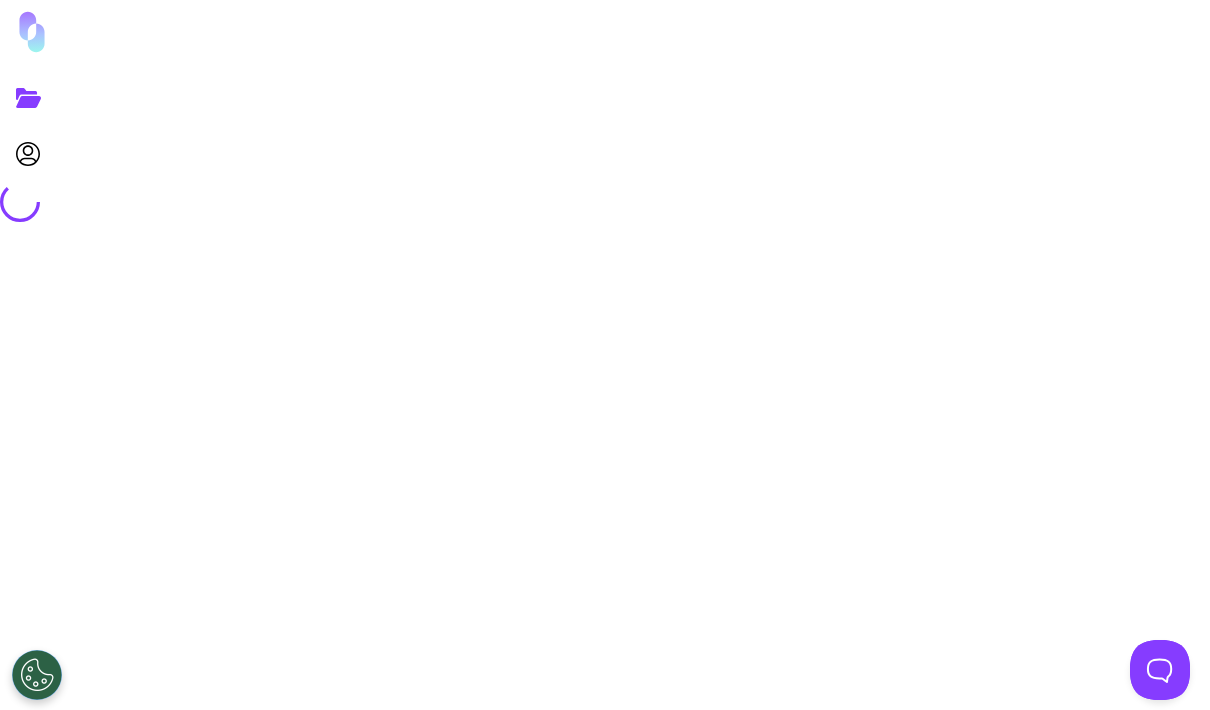 scroll, scrollTop: 0, scrollLeft: 0, axis: both 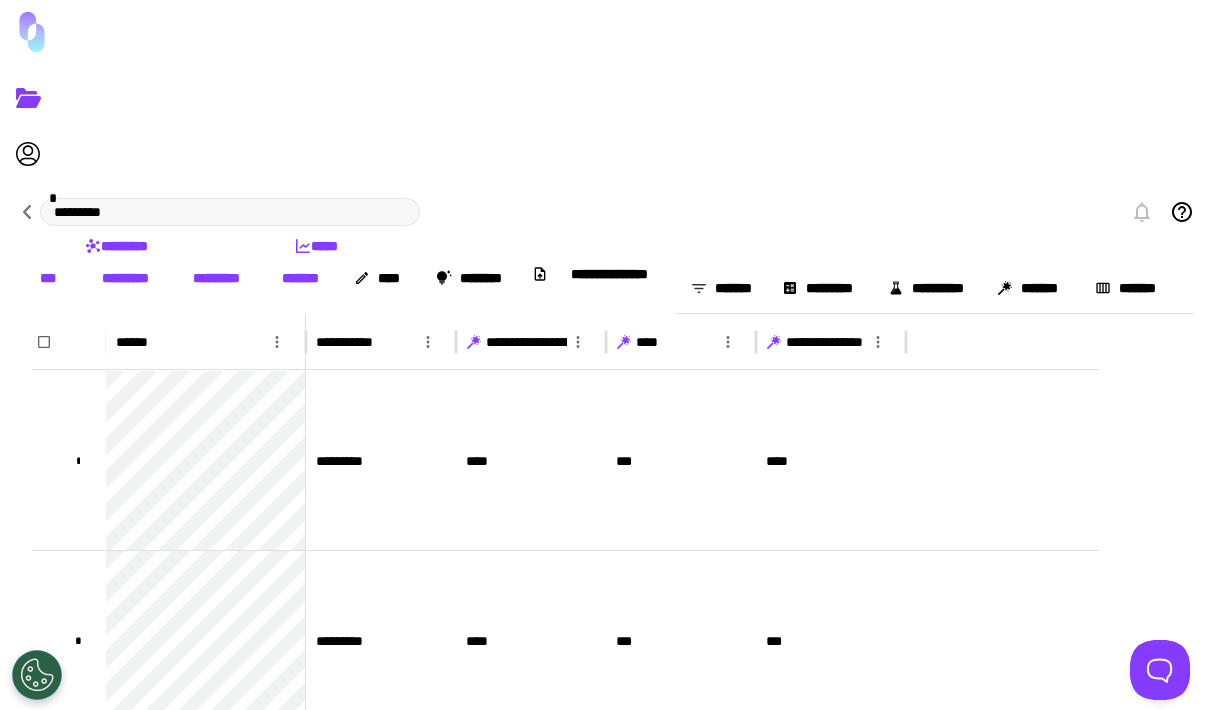 click on "[FIRST] [LAST]" at bounding box center (217, 278) 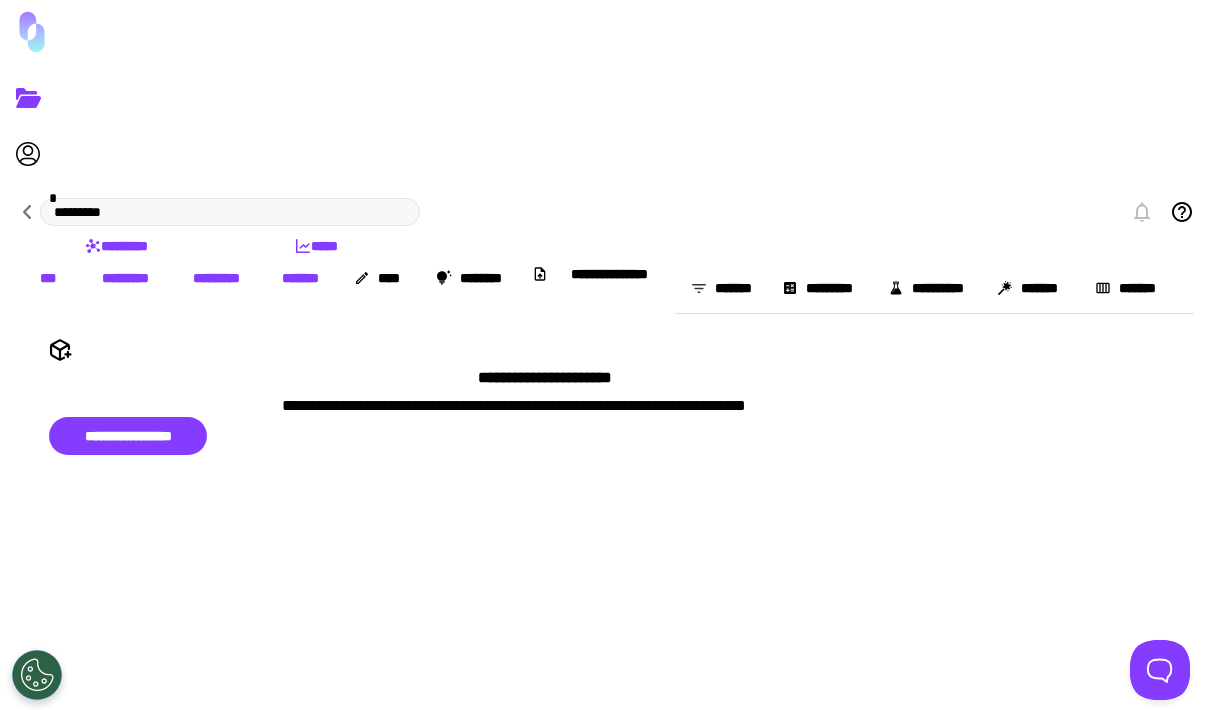 click on "[FIRST]" at bounding box center (48, 278) 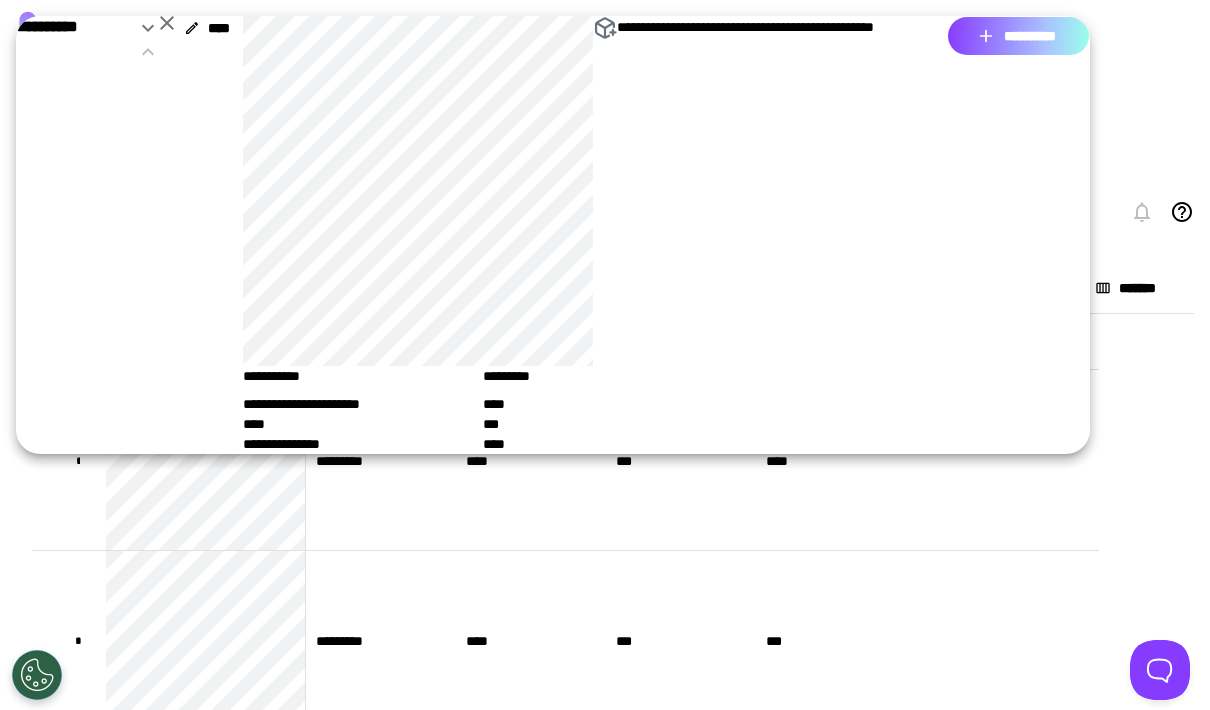 click on "[FIRST] [LAST]" at bounding box center (1018, 36) 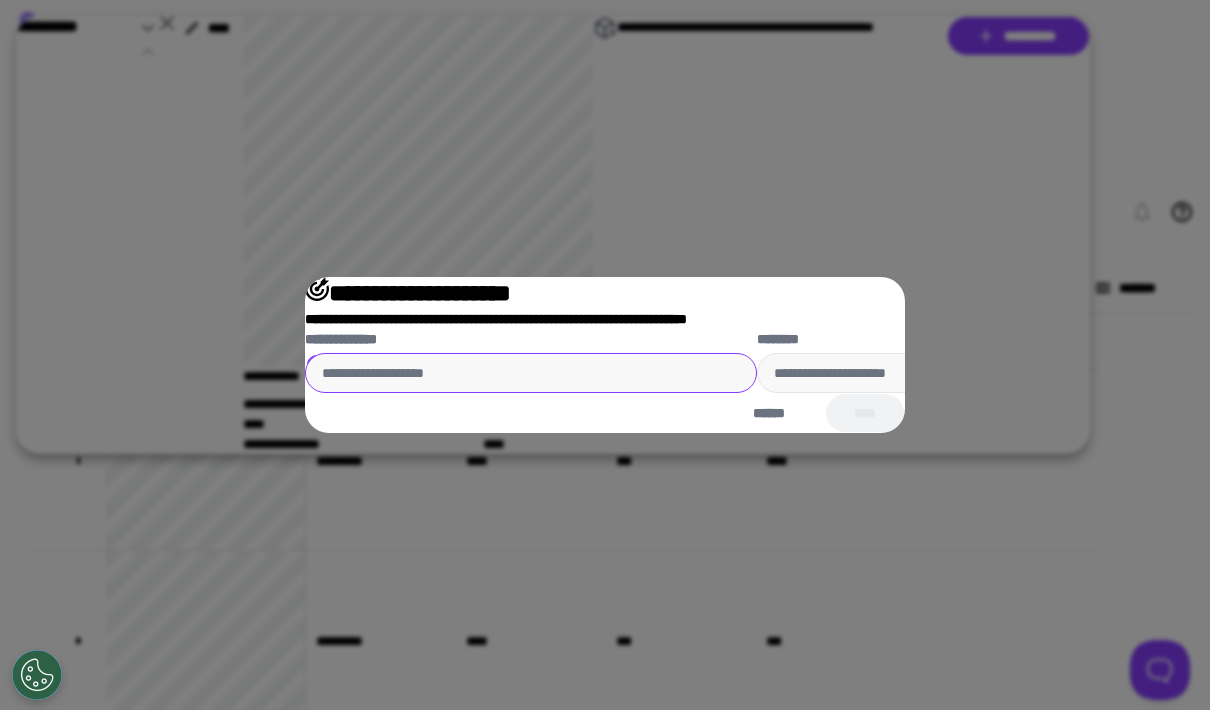 click on "[FIRST] [LAST]" at bounding box center [531, 373] 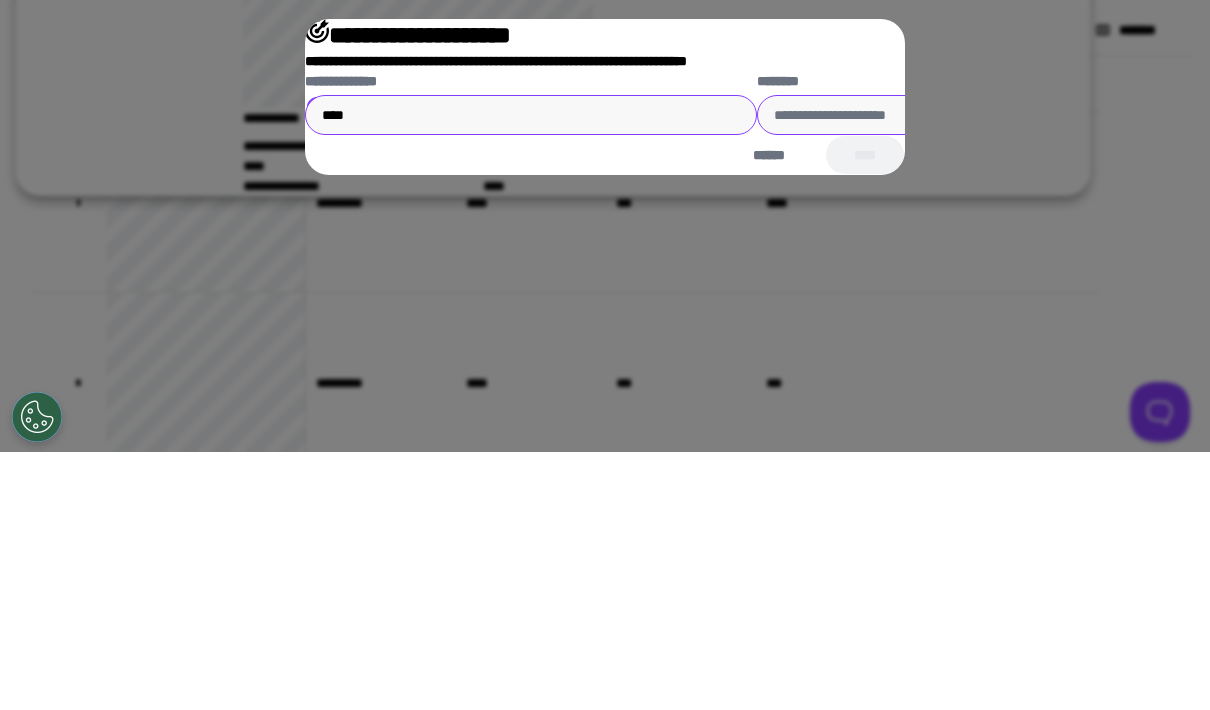type on "[FIRST]" 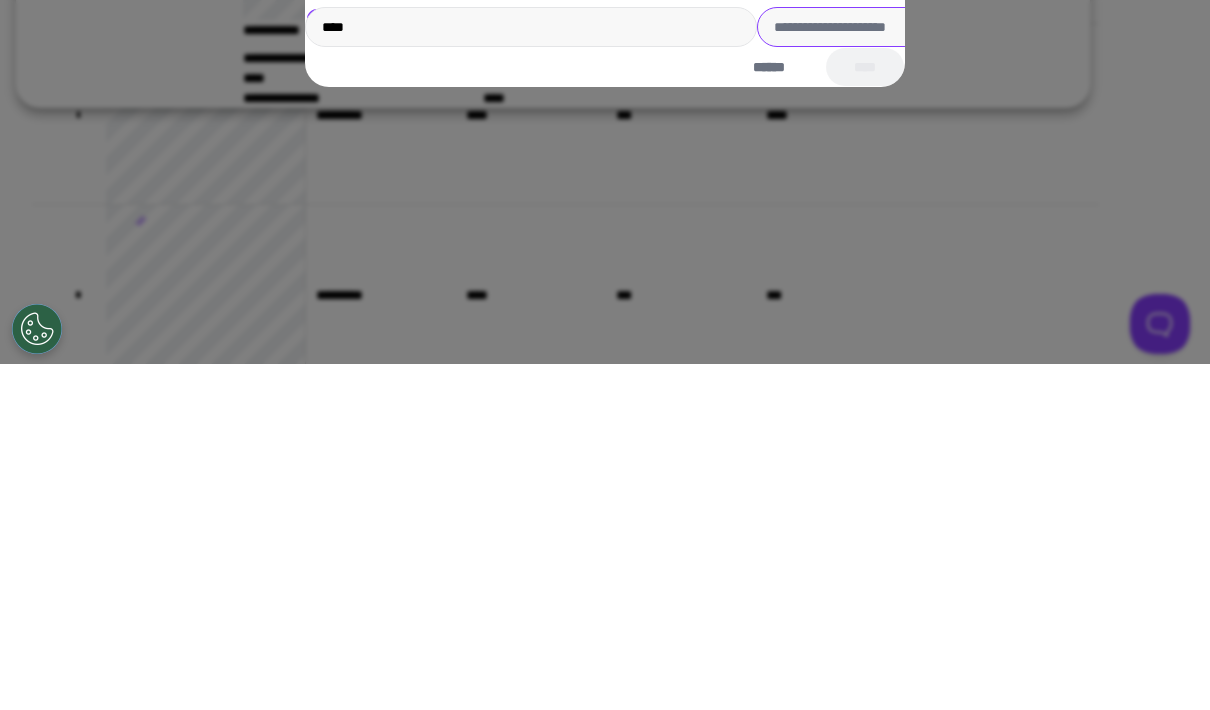 click on "[FIRST] [LAST] [STREET] [CITY], [STATE] [ZIP]" at bounding box center (605, 355) 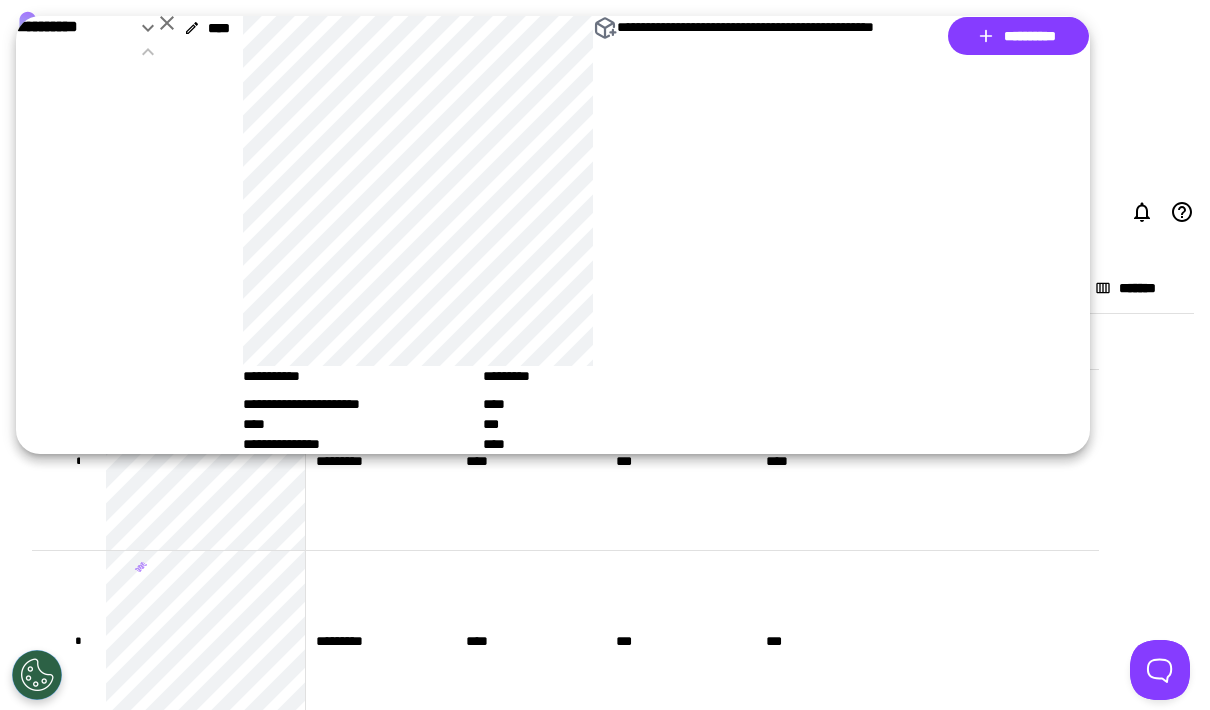 click on "[FIRST] [LAST]" at bounding box center (95, 235) 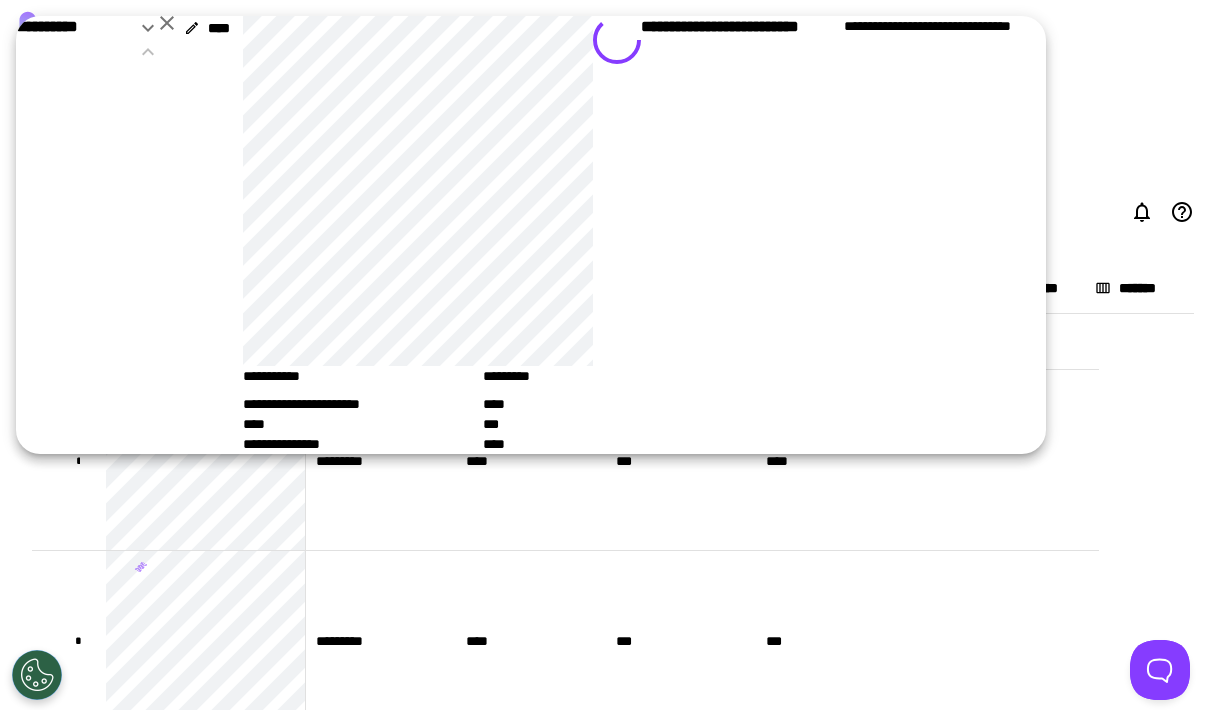 click at bounding box center (167, 23) 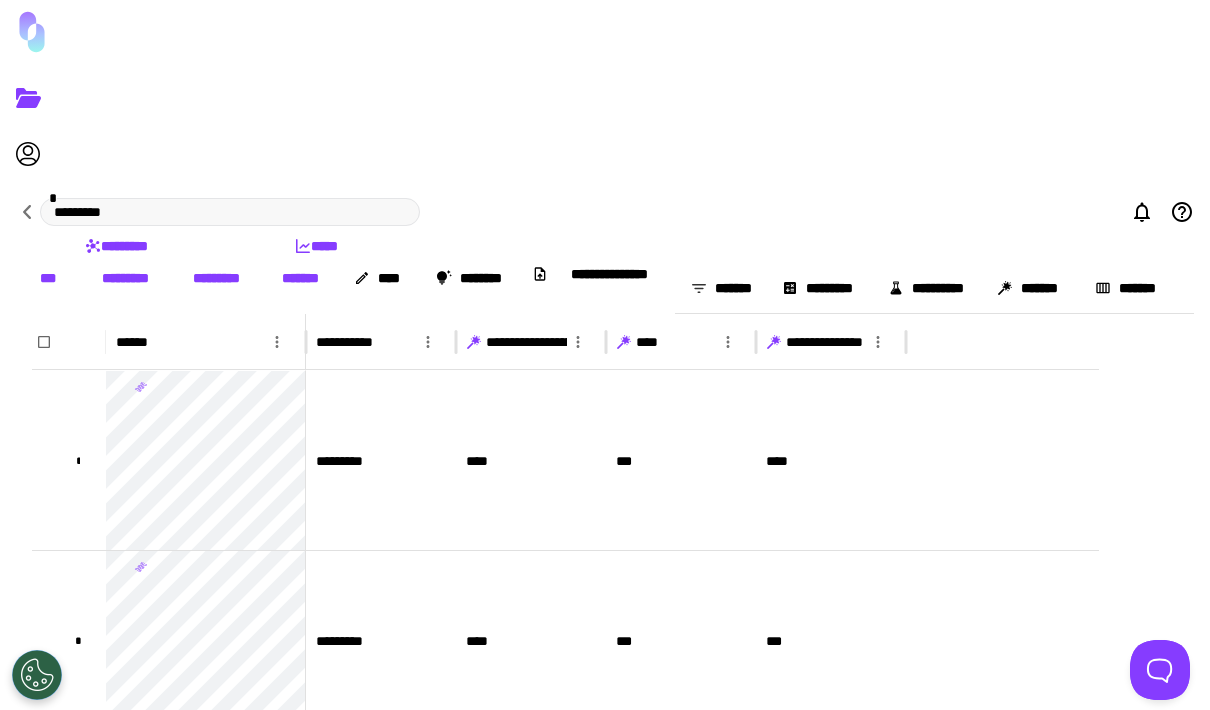 scroll, scrollTop: 94, scrollLeft: 0, axis: vertical 